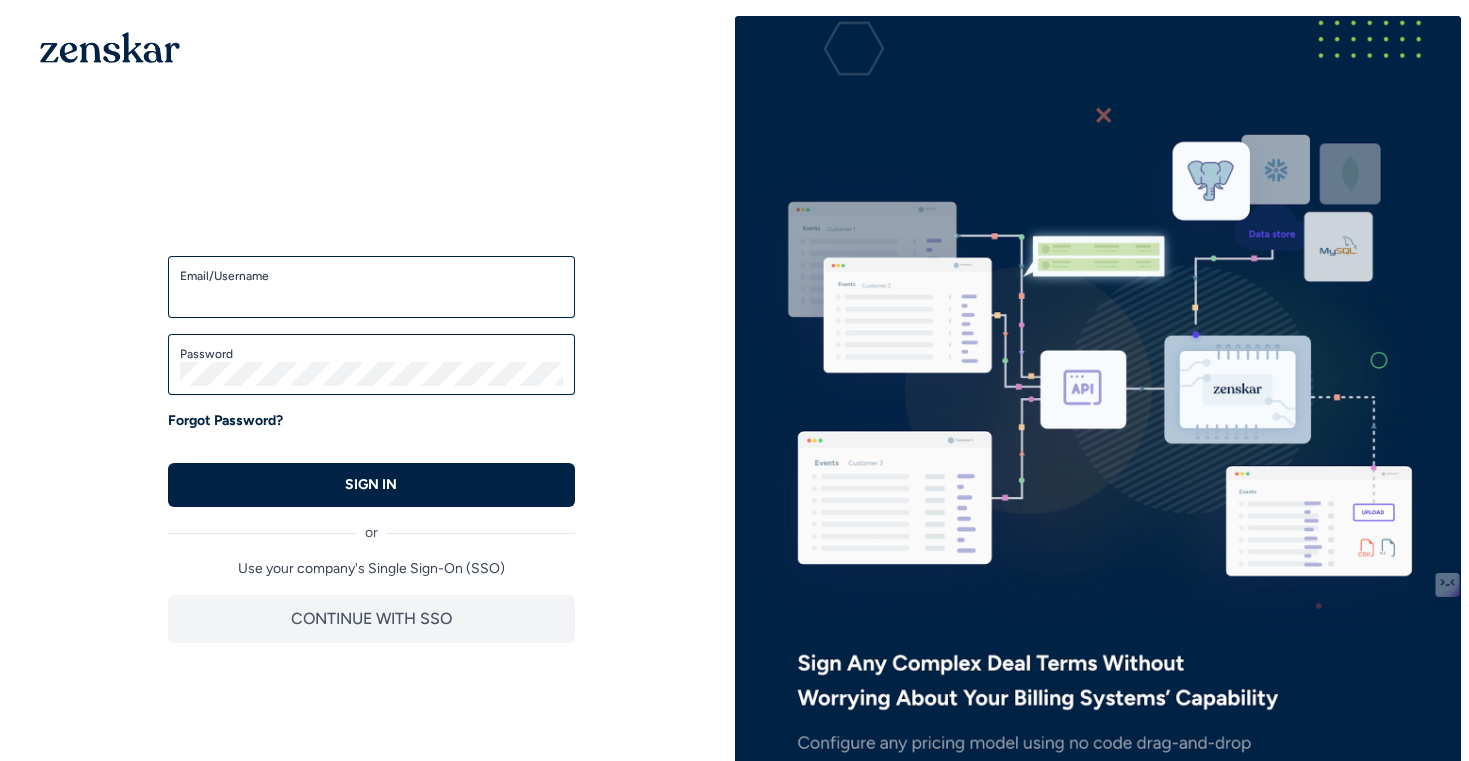 scroll, scrollTop: 86, scrollLeft: 0, axis: vertical 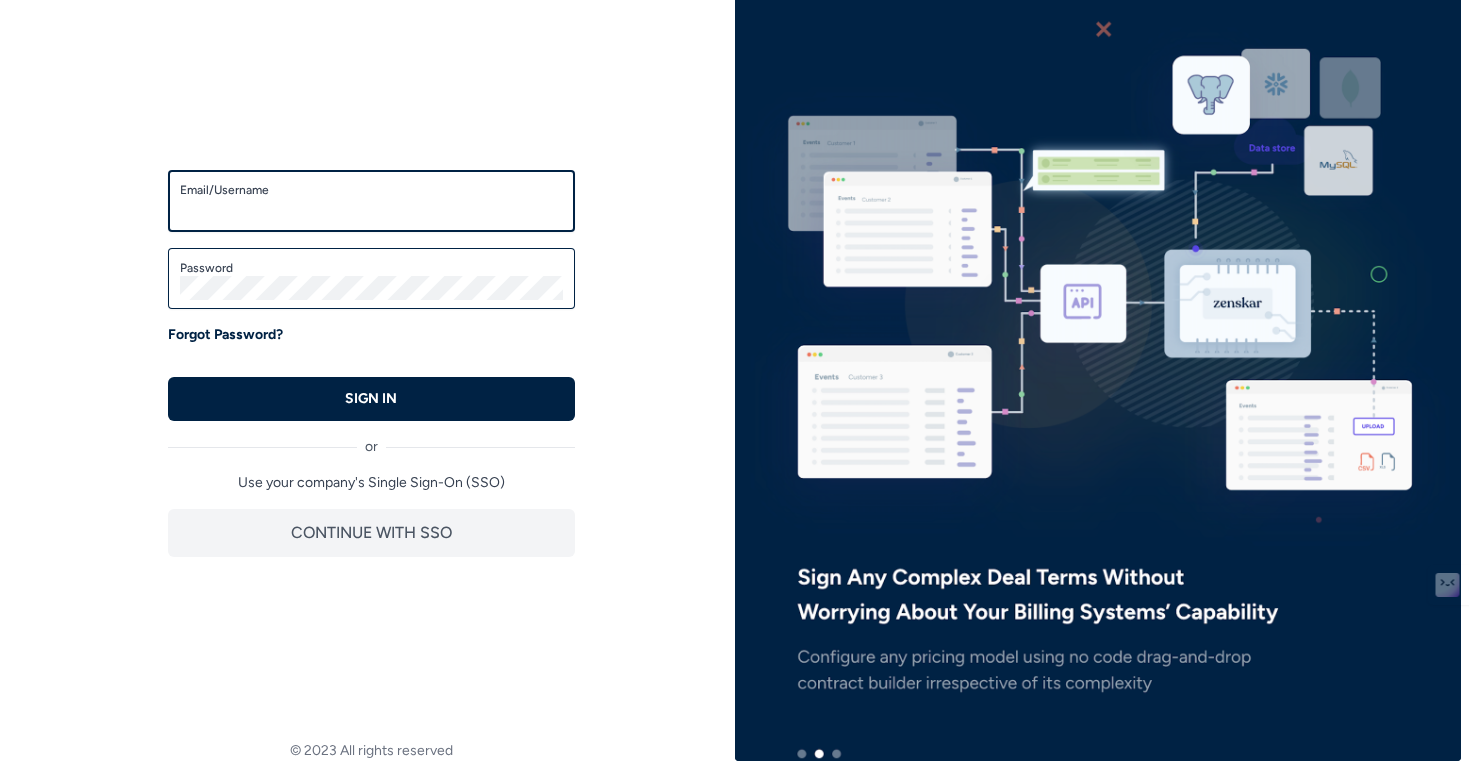 click on "Email/Username" at bounding box center [371, 210] 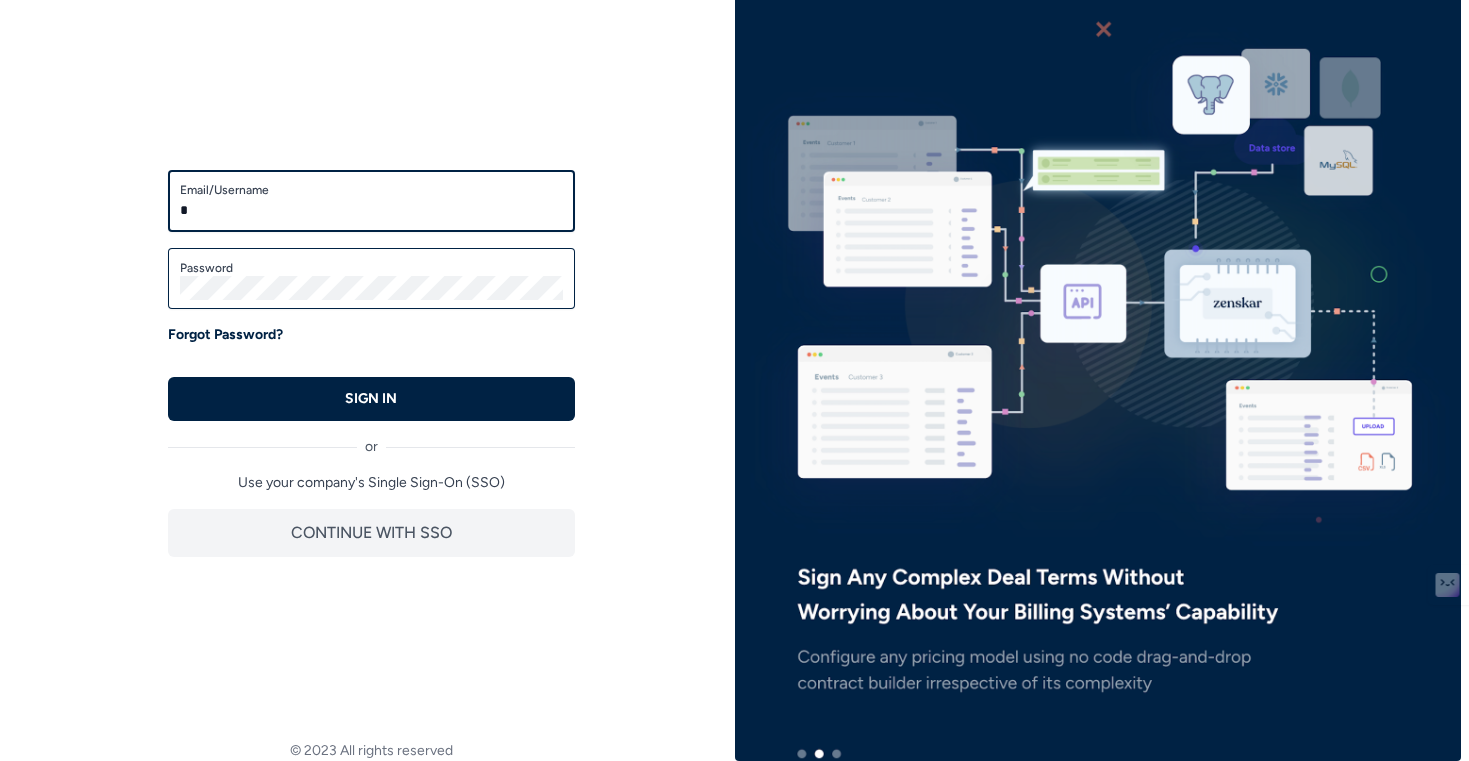 type on "**********" 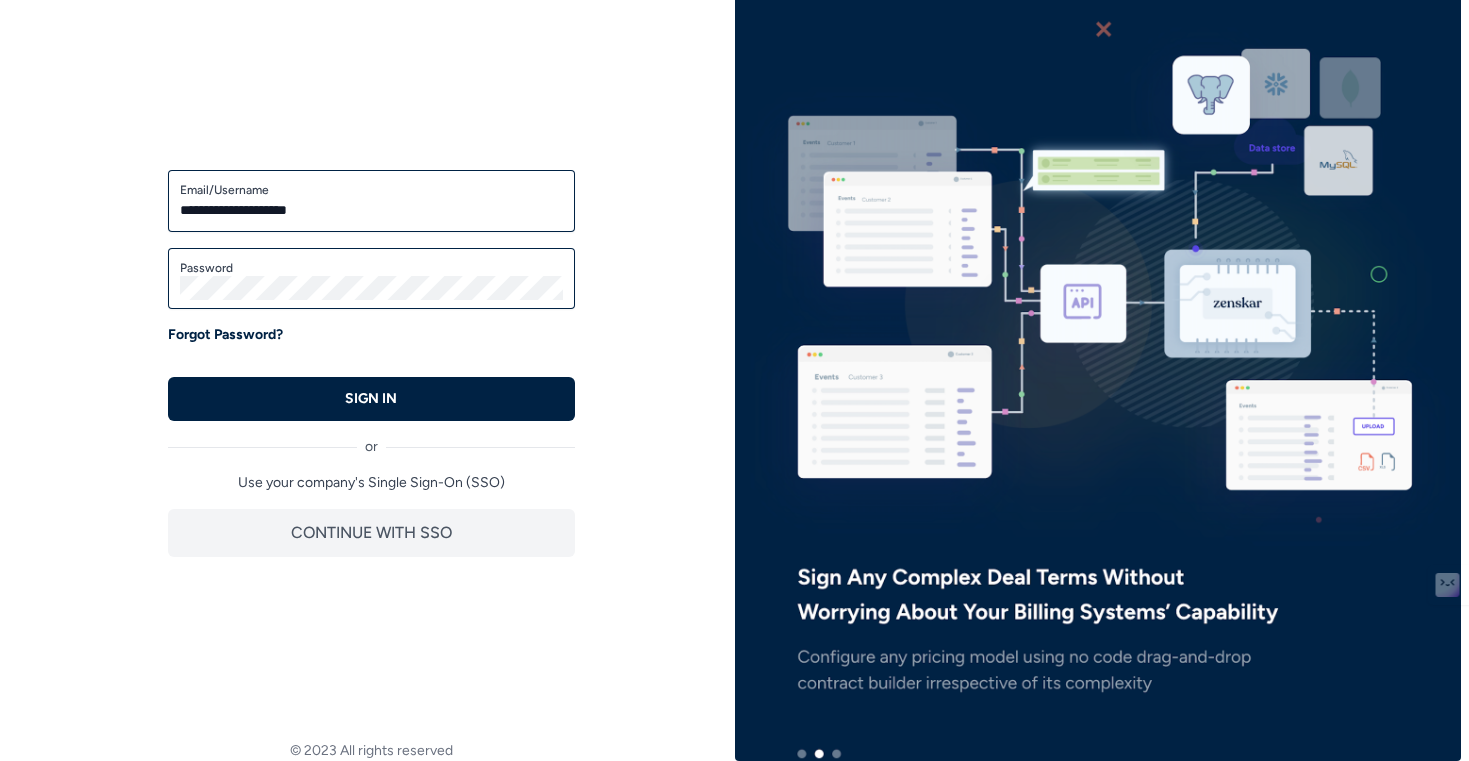 click on "Password" at bounding box center (371, 268) 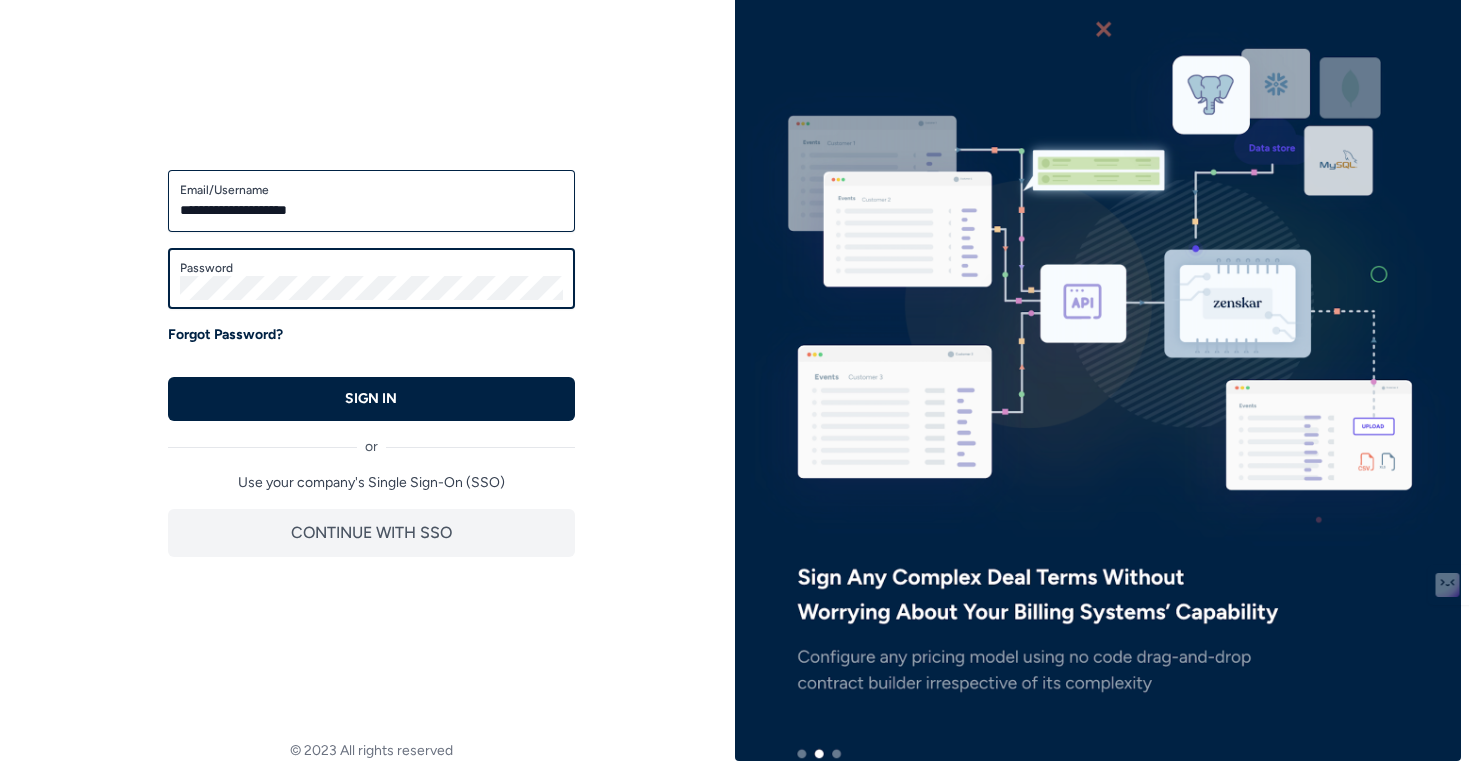 click on "SIGN IN" at bounding box center (371, 399) 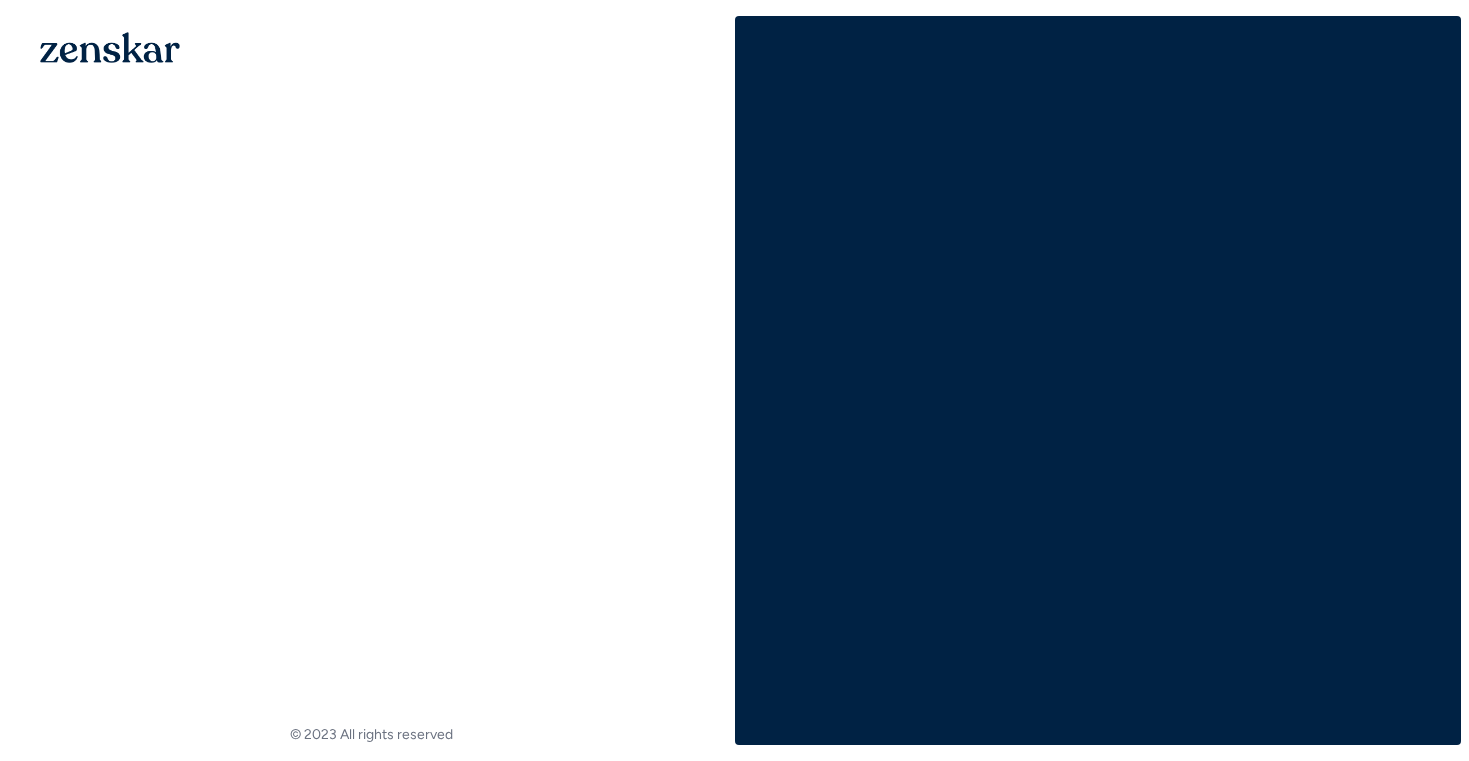 scroll, scrollTop: 0, scrollLeft: 0, axis: both 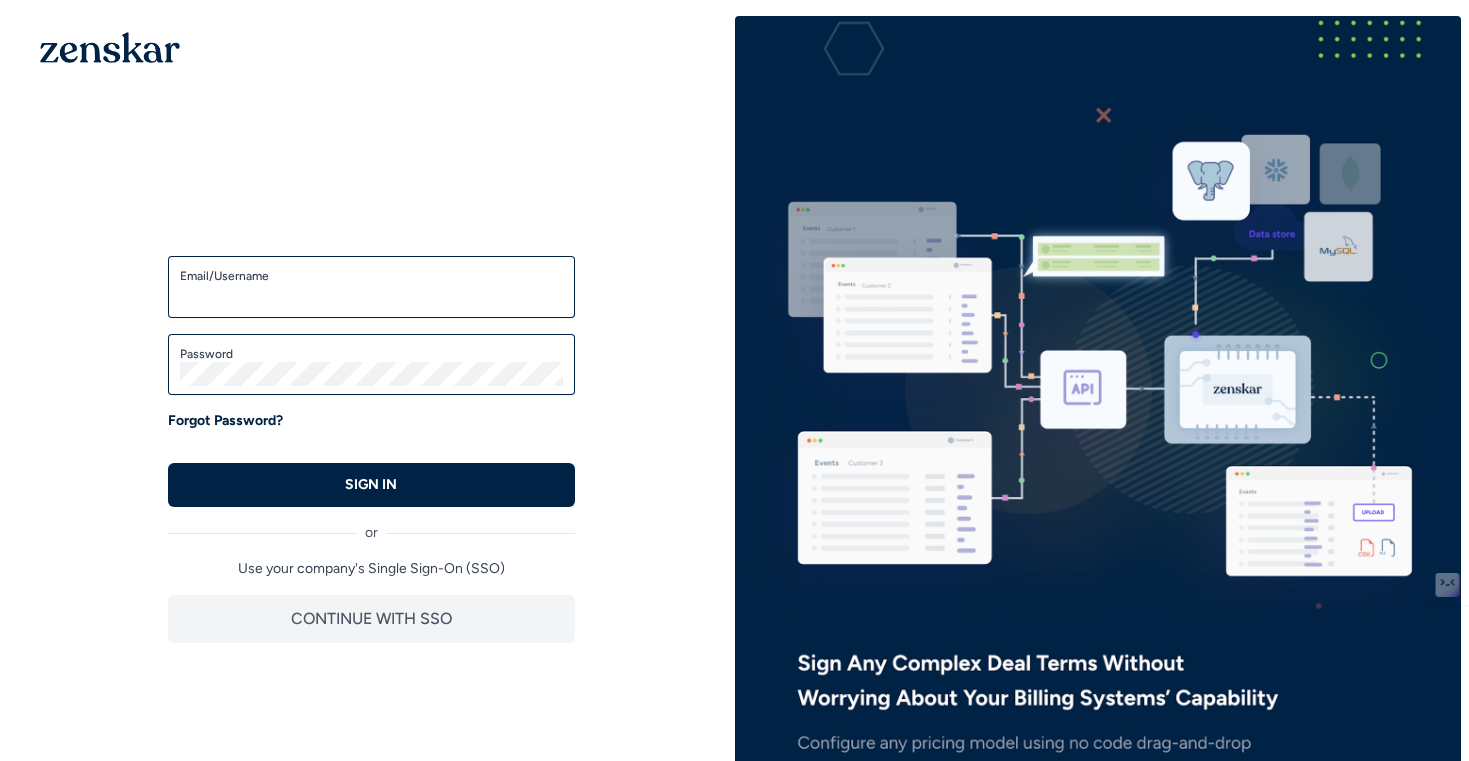 click on "Email/Username" at bounding box center [371, 276] 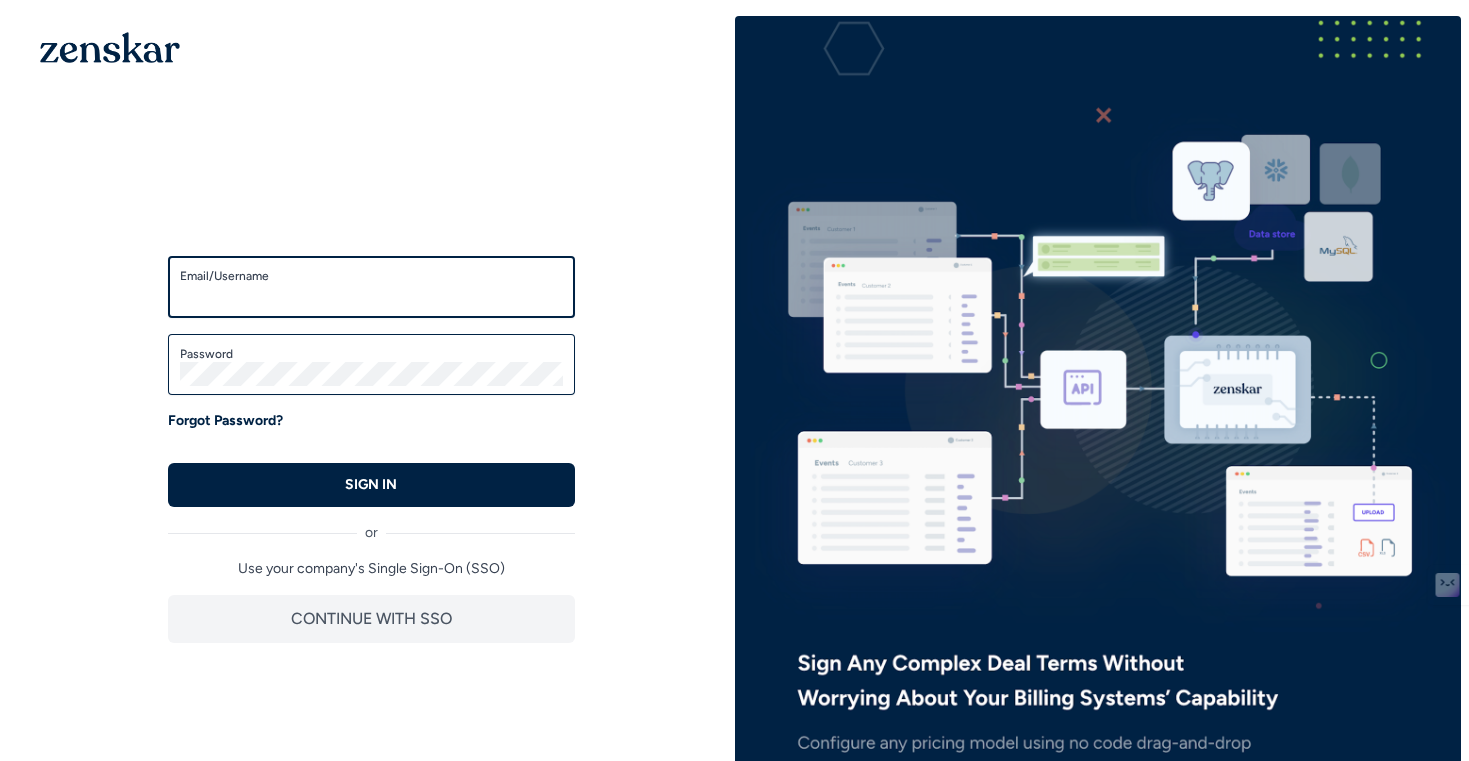 click on "Email/Username" at bounding box center (371, 296) 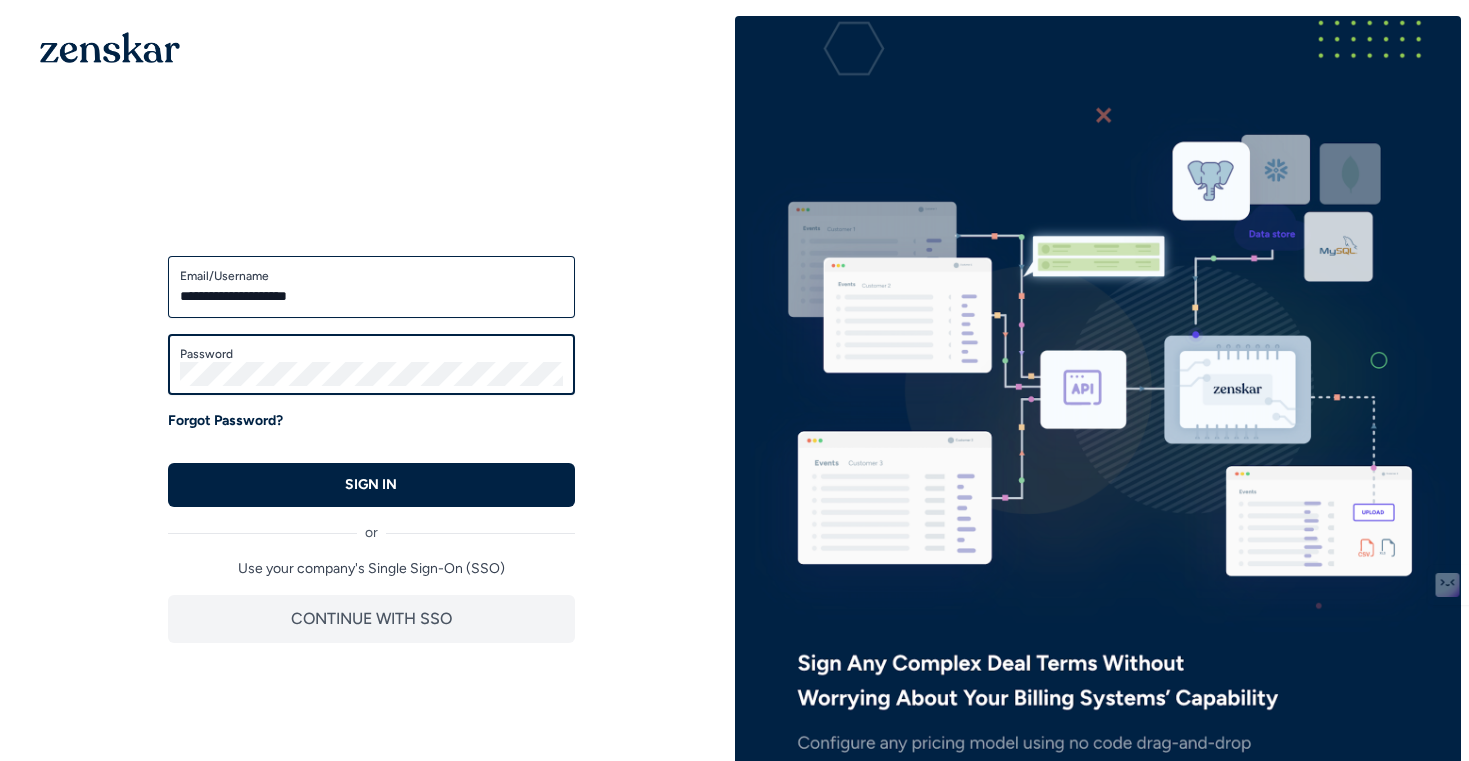 click on "SIGN IN" at bounding box center [371, 485] 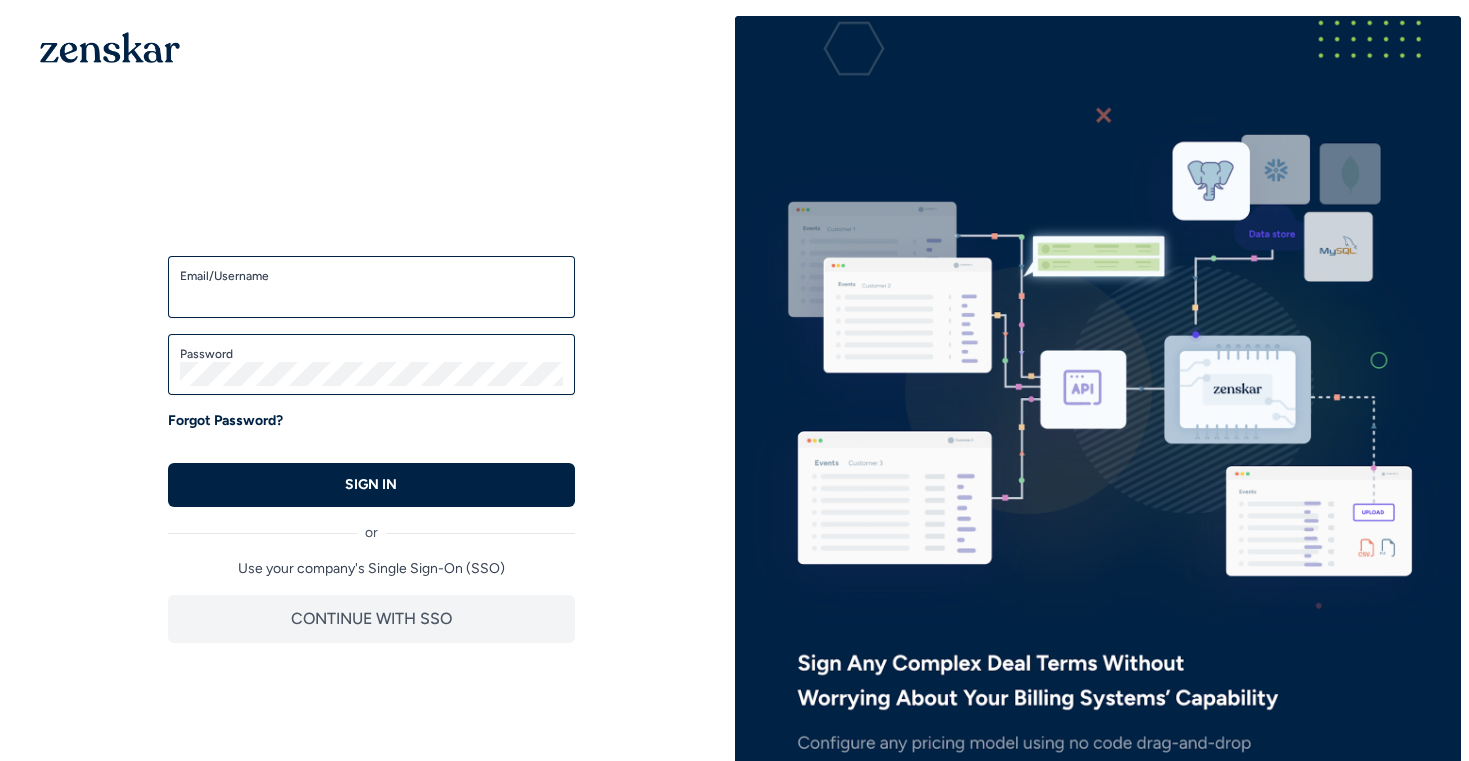 scroll, scrollTop: 0, scrollLeft: 0, axis: both 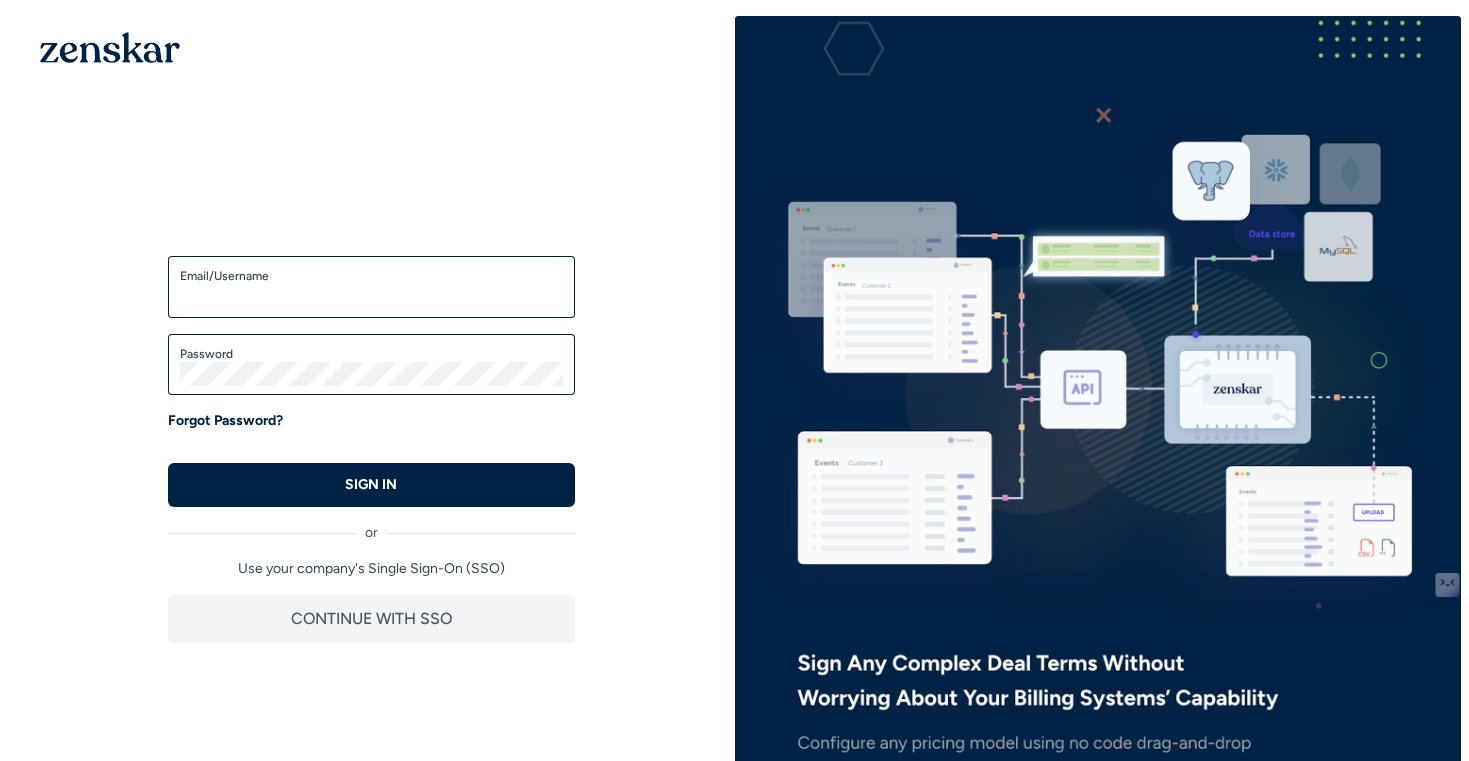 click on "Email/Username" at bounding box center [371, 296] 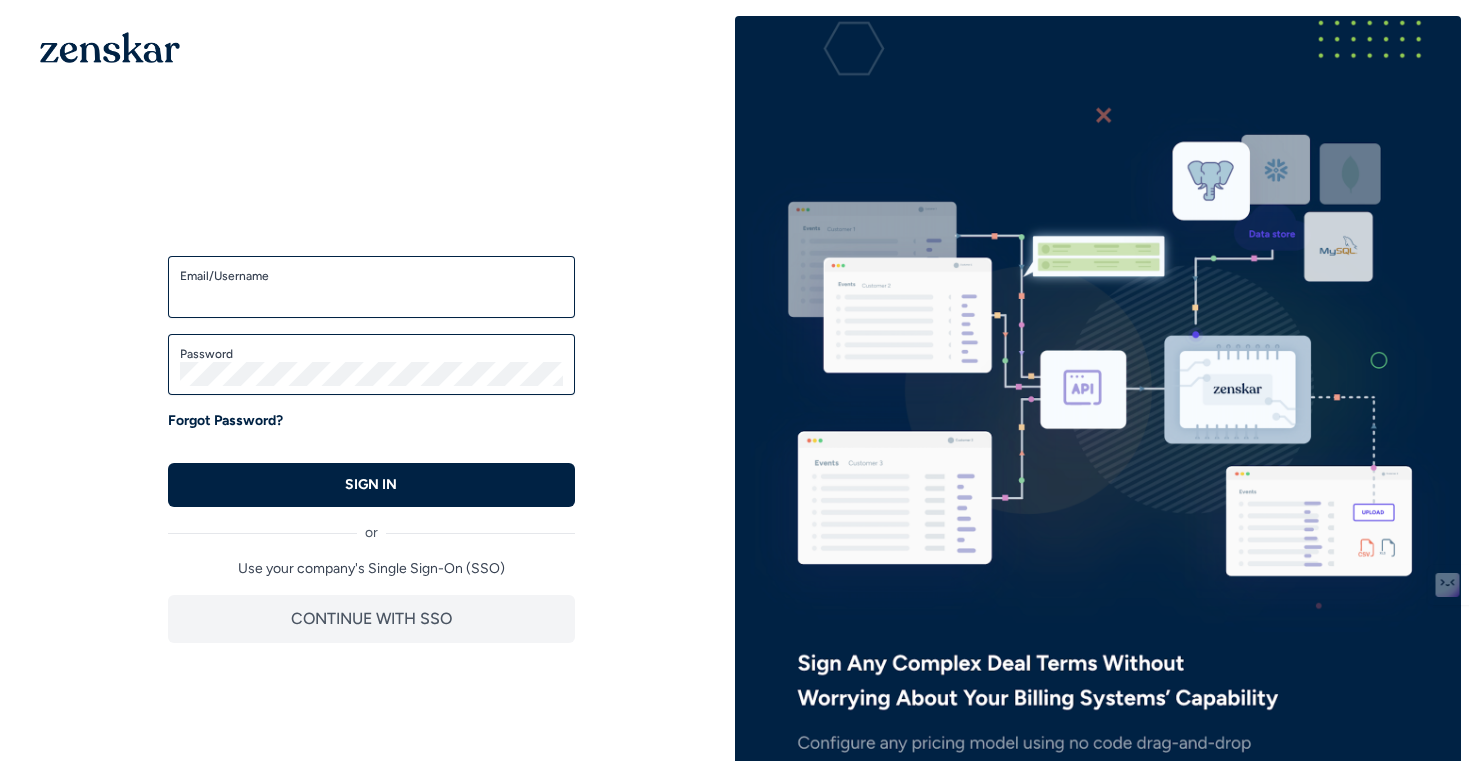 type on "**********" 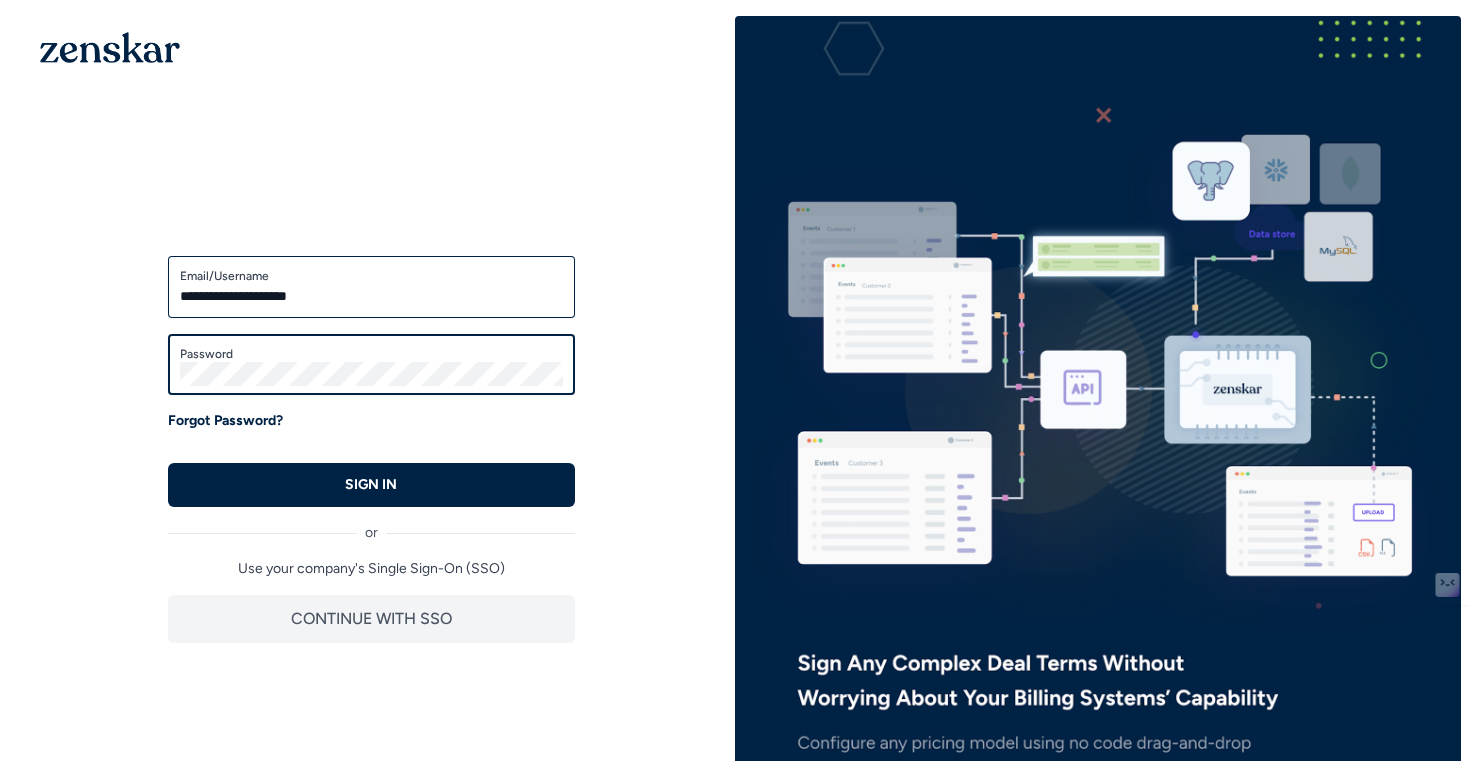 click on "SIGN IN" at bounding box center (371, 485) 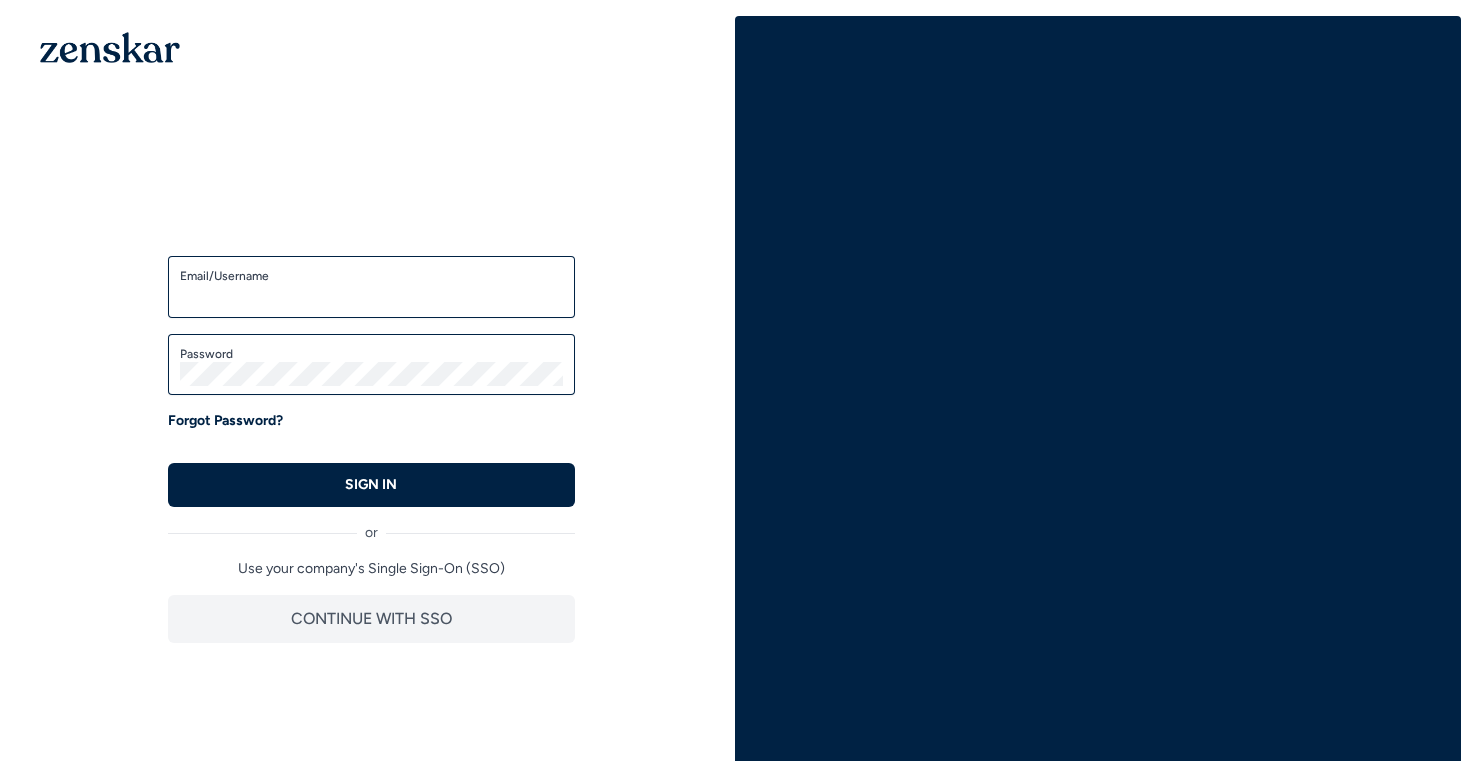 scroll, scrollTop: 0, scrollLeft: 0, axis: both 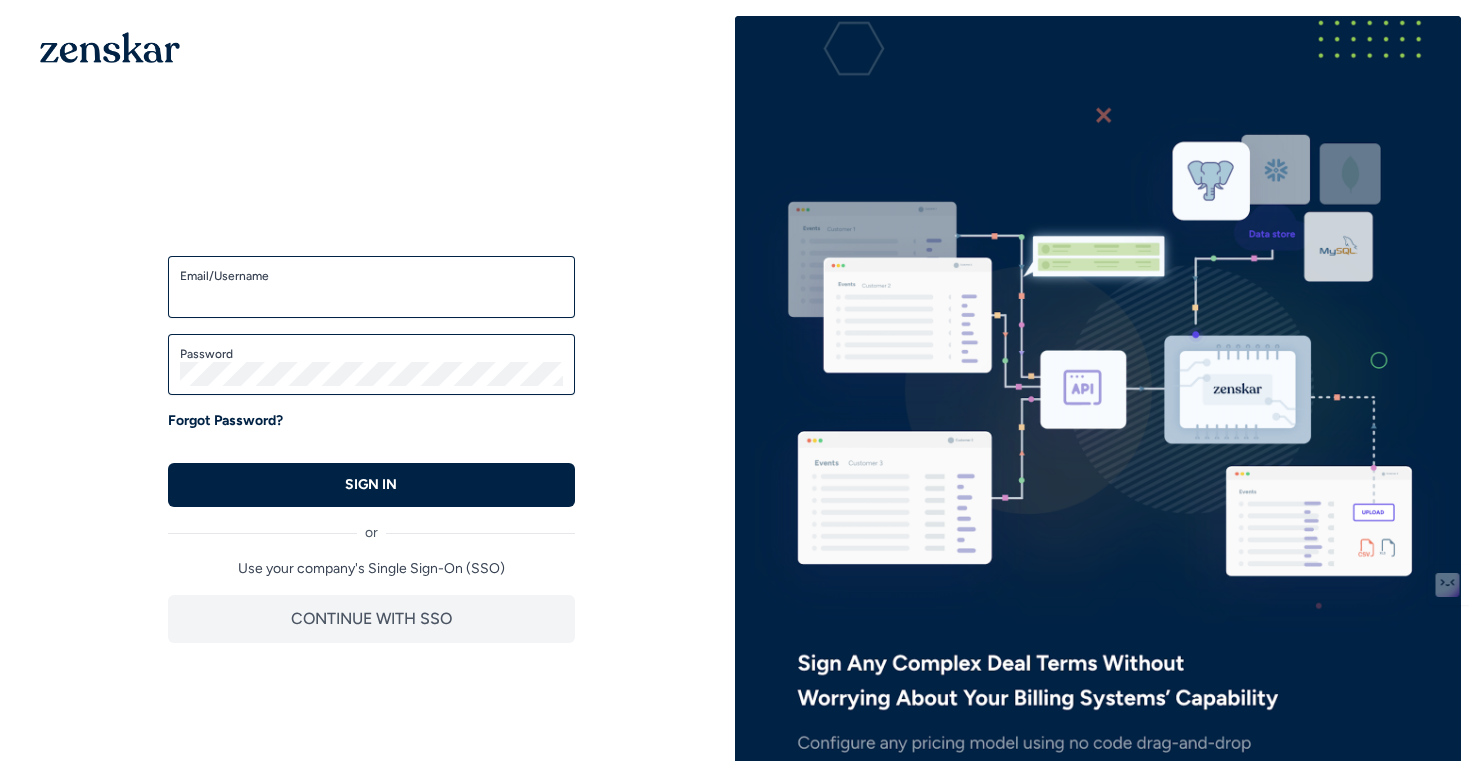 click on "Email/Username" at bounding box center [371, 296] 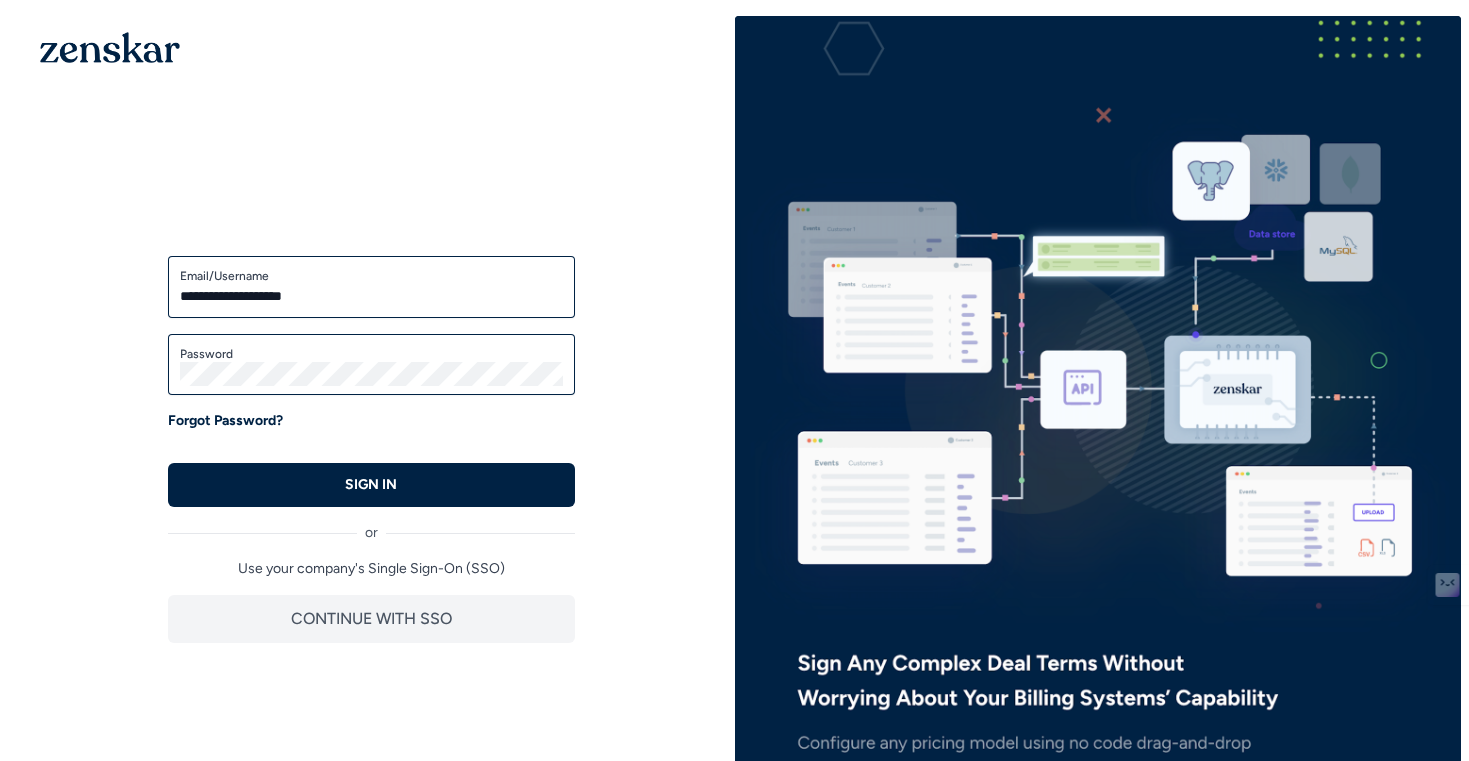 click on "Password" at bounding box center (371, 365) 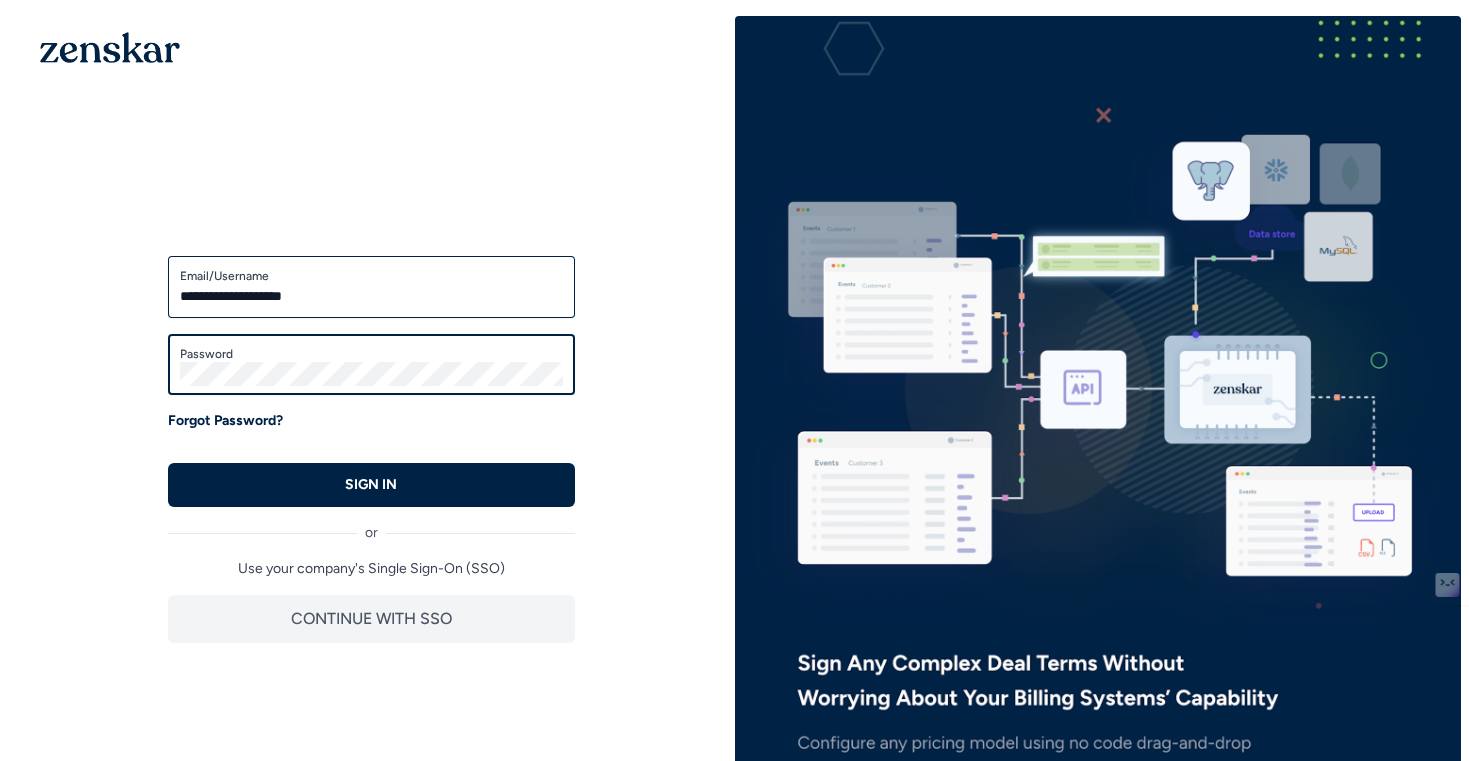click on "SIGN IN" at bounding box center (371, 485) 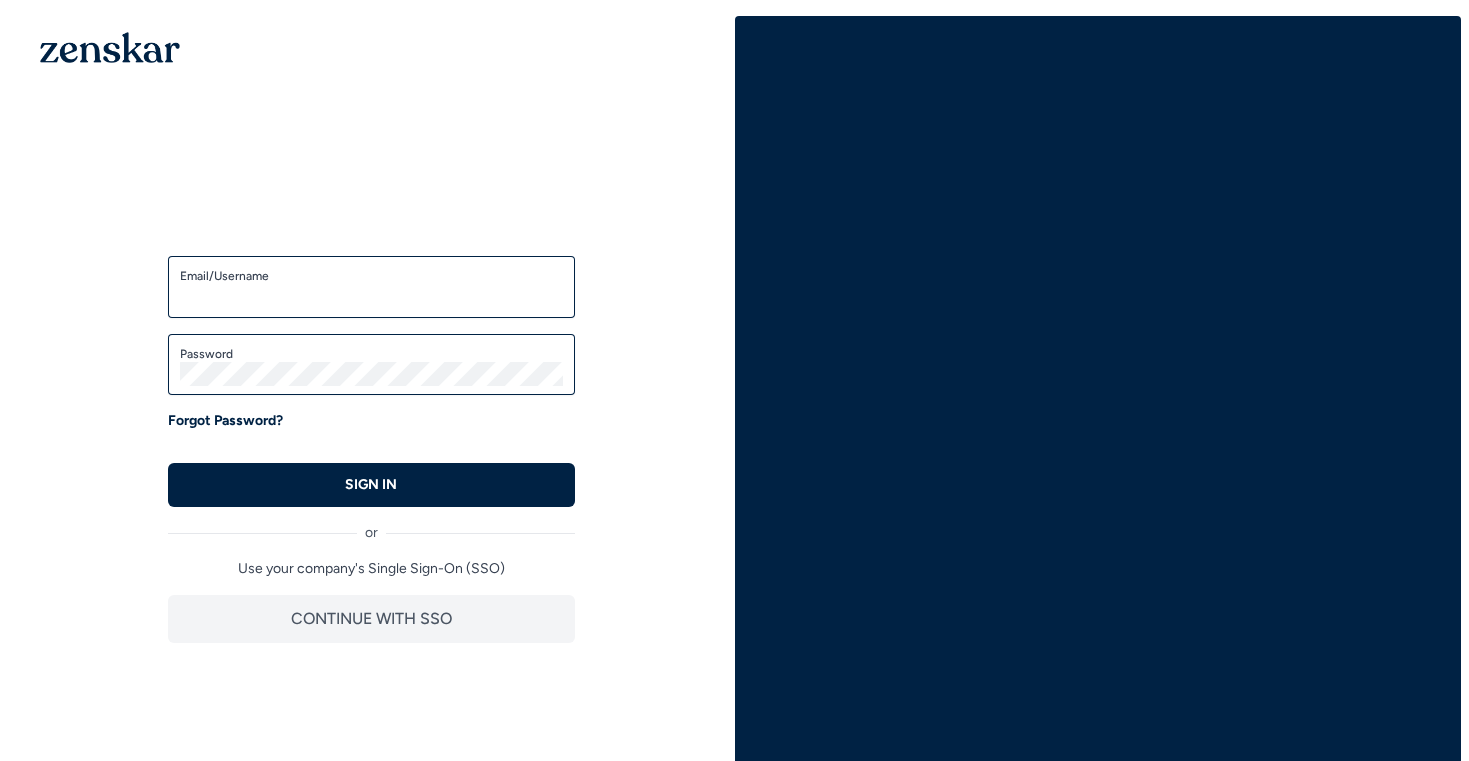 scroll, scrollTop: 0, scrollLeft: 0, axis: both 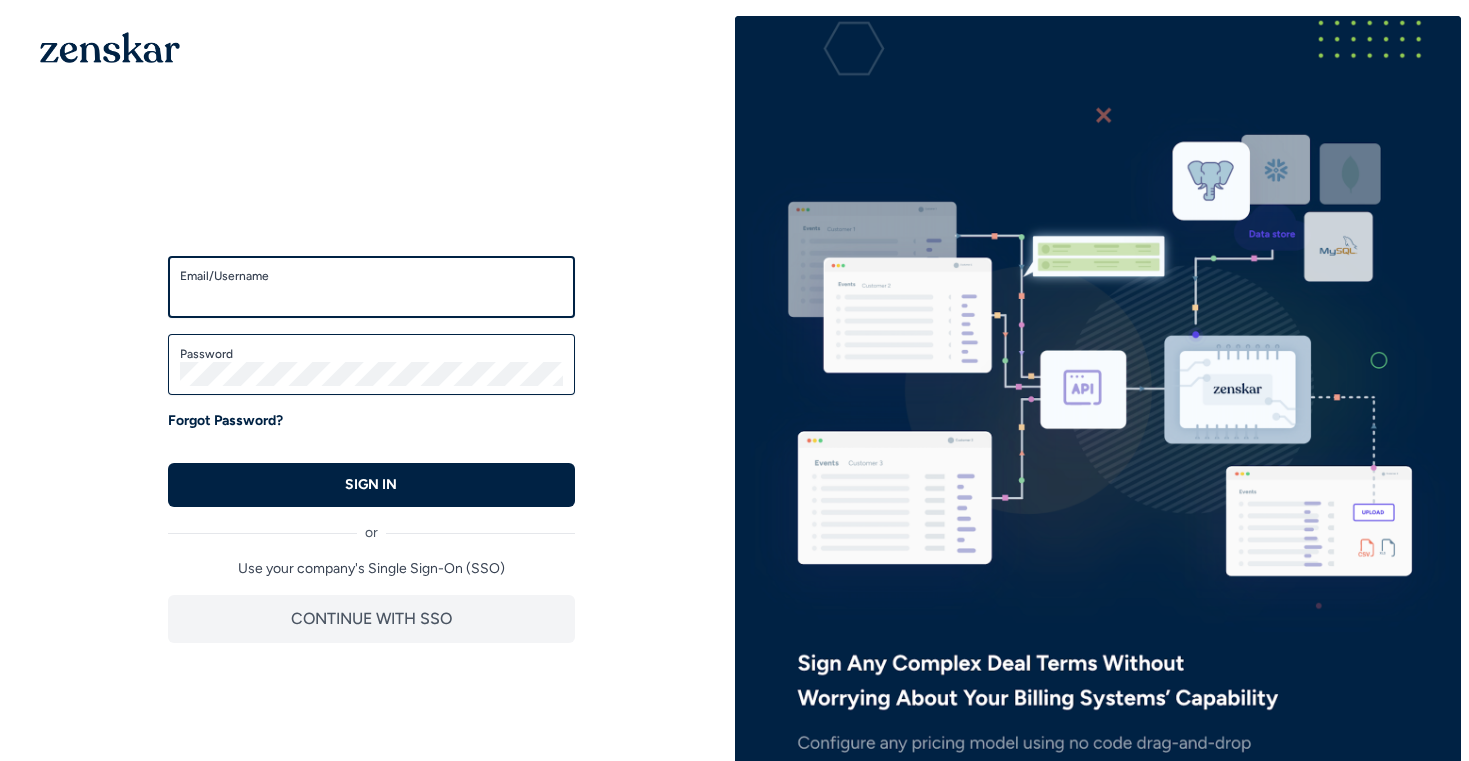 click on "Email/Username" at bounding box center (371, 296) 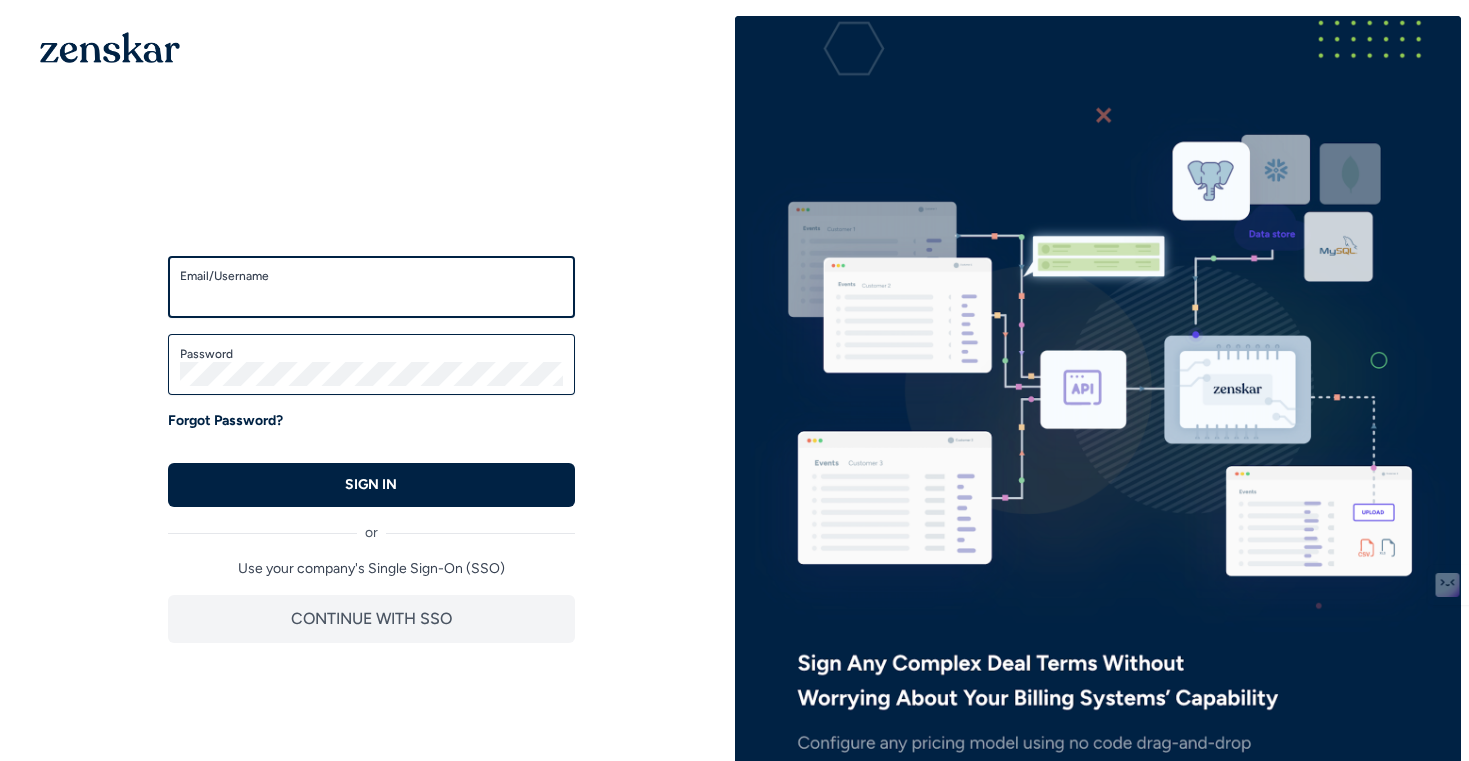 type on "**********" 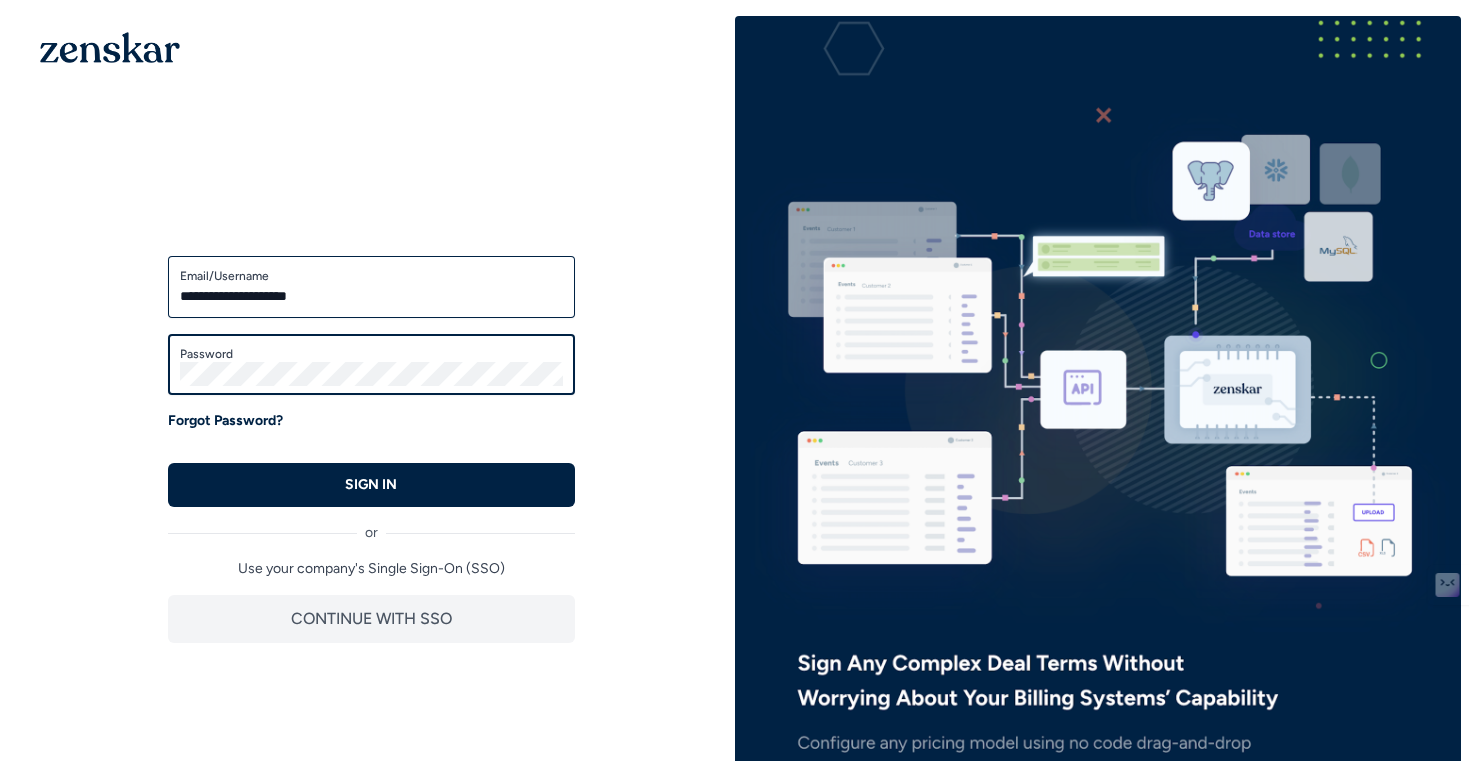 click on "SIGN IN" at bounding box center [371, 485] 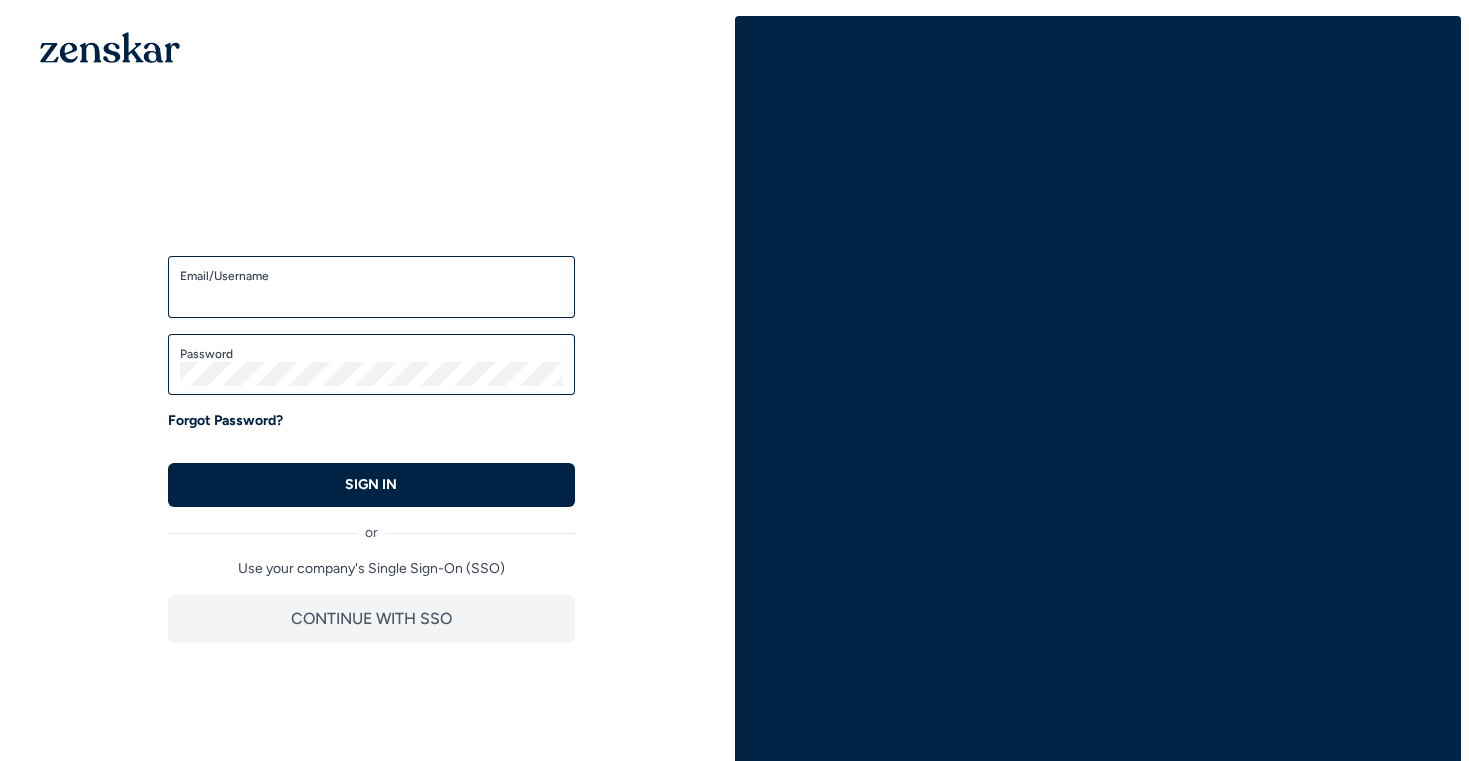 scroll, scrollTop: 0, scrollLeft: 0, axis: both 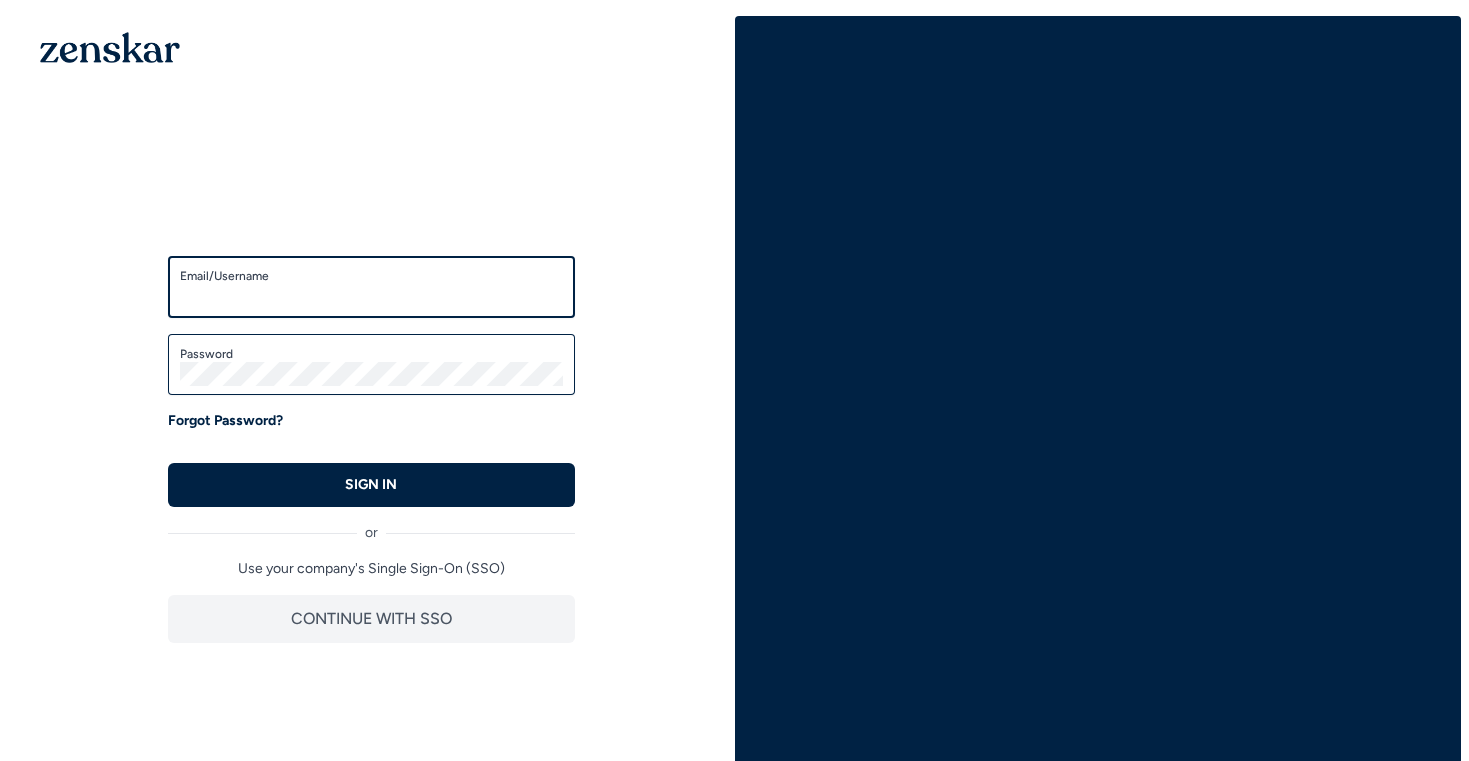 click on "Email/Username" at bounding box center (371, 296) 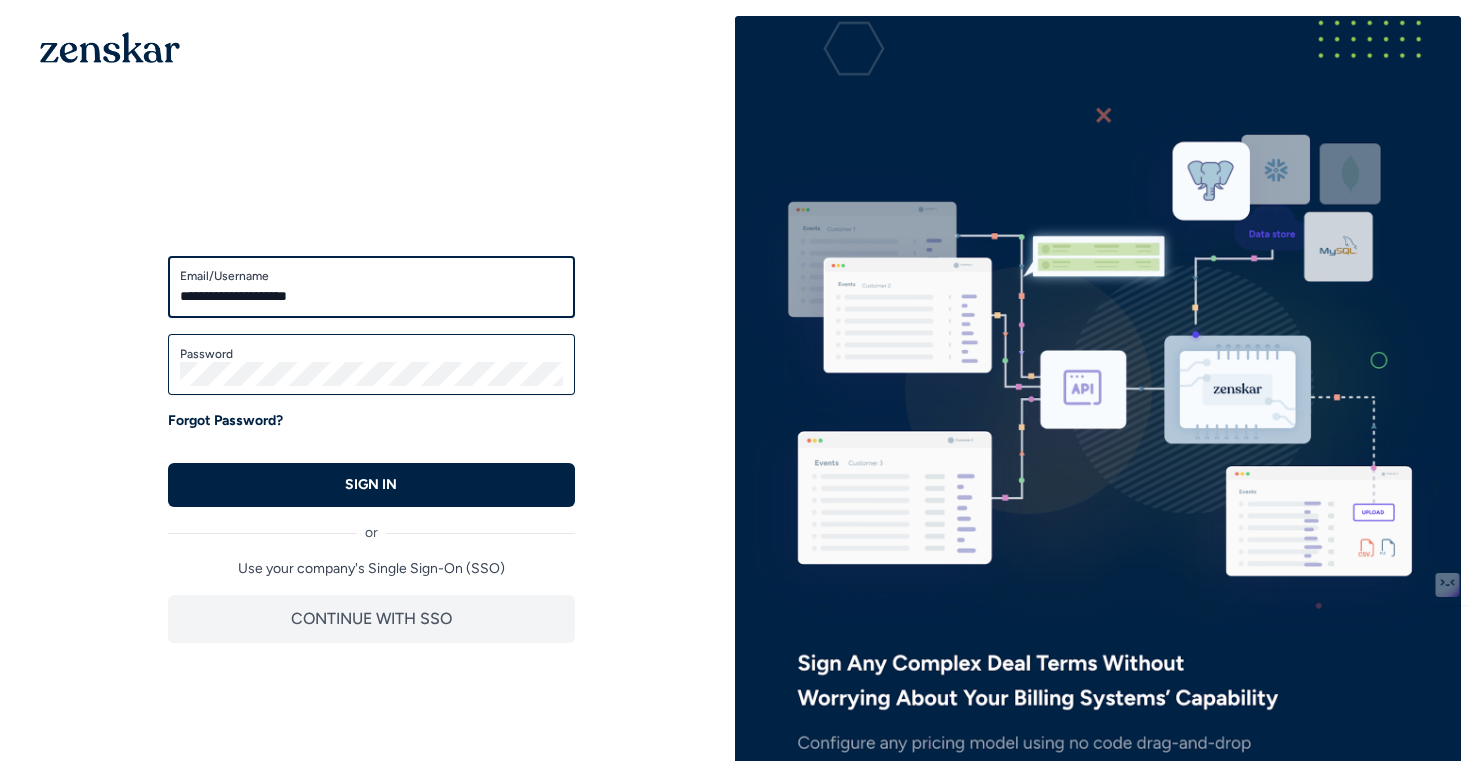 click on "**********" at bounding box center (371, 296) 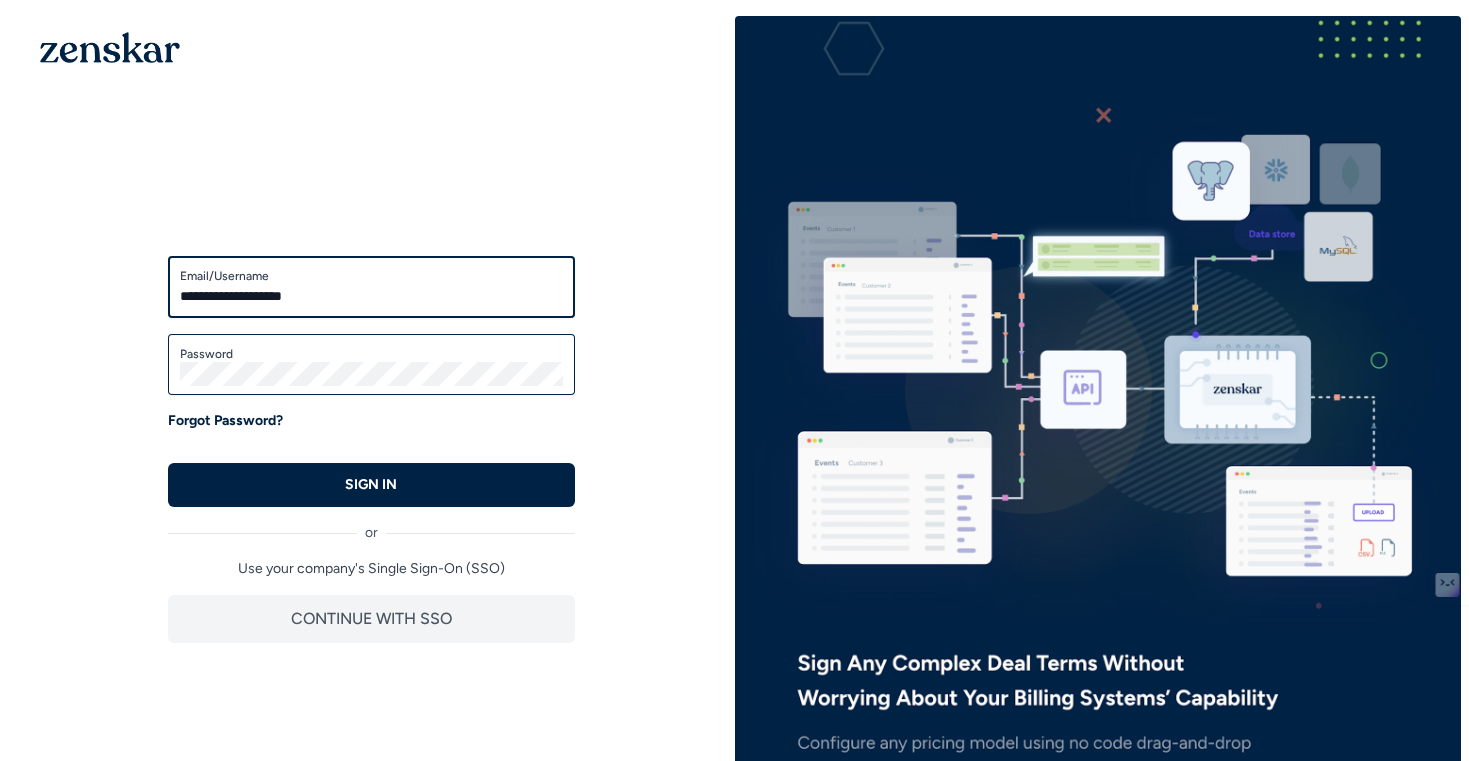 type on "**********" 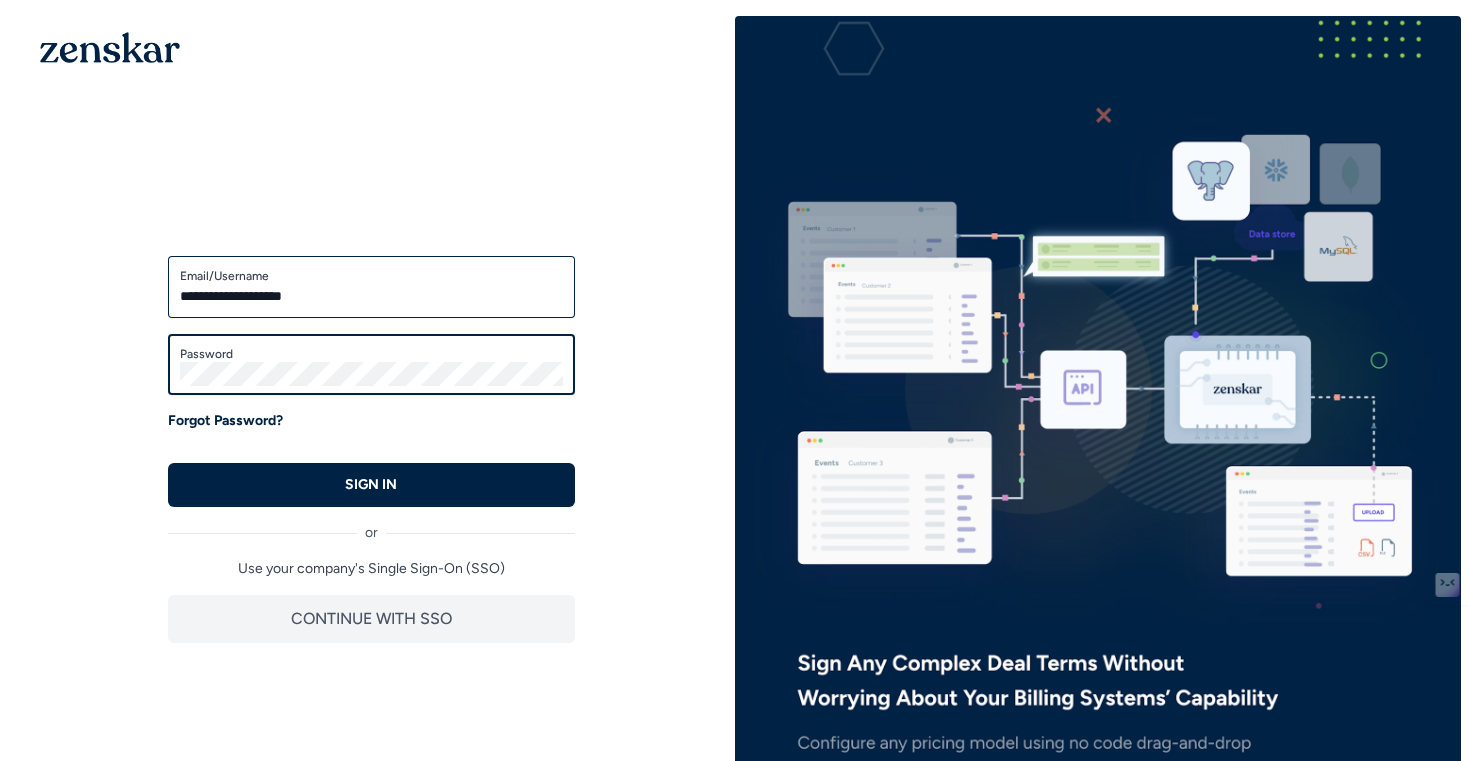 click on "SIGN IN" at bounding box center (371, 485) 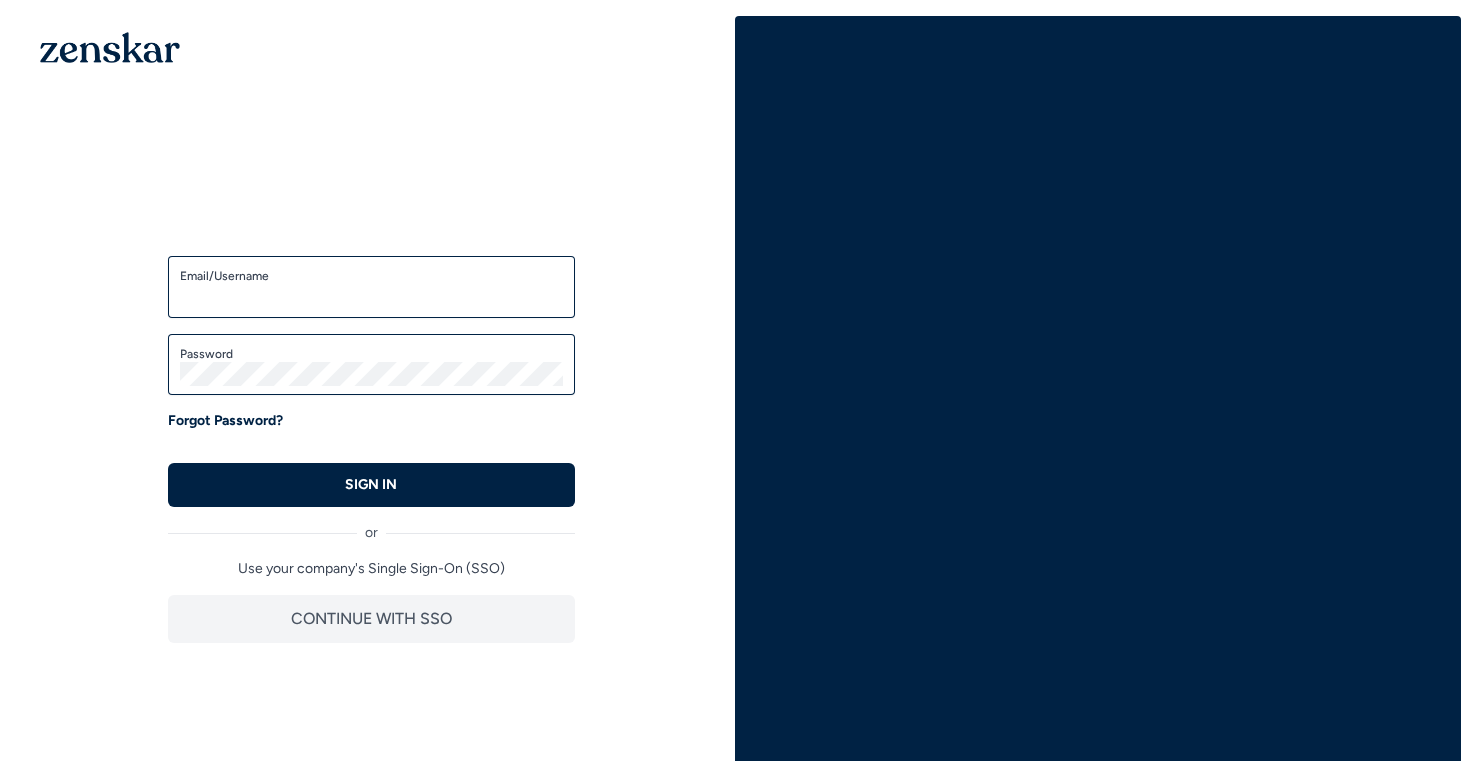 scroll, scrollTop: 0, scrollLeft: 0, axis: both 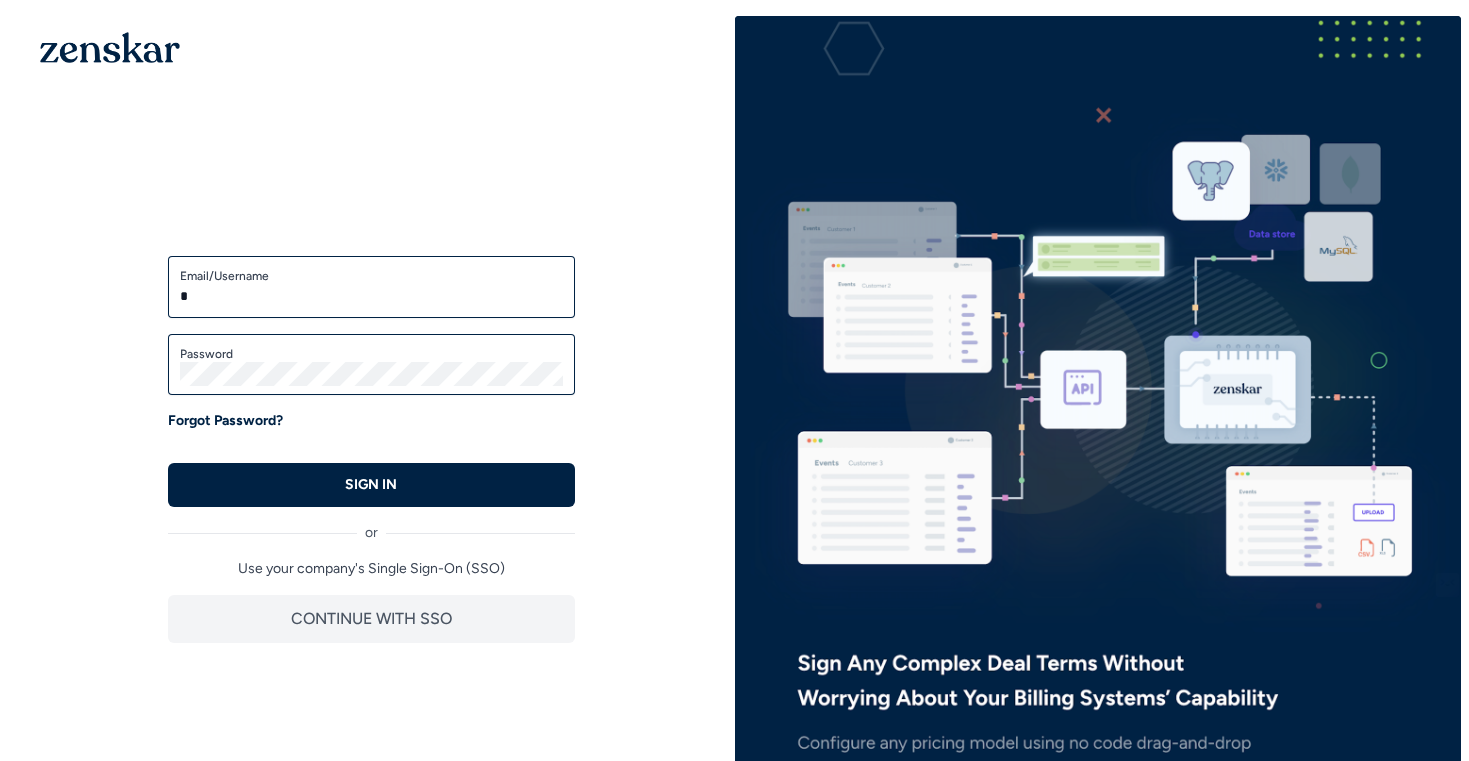 type on "**********" 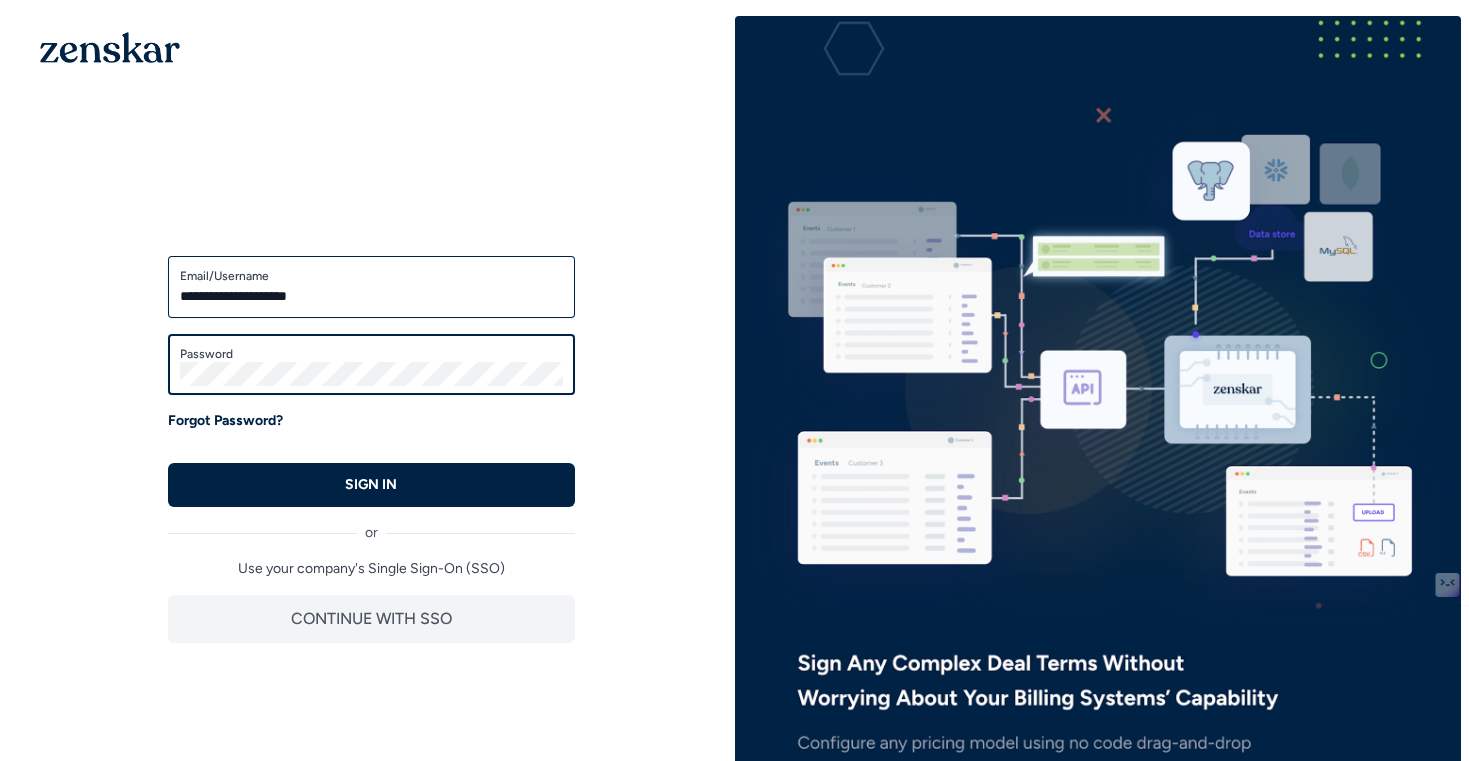 click on "SIGN IN" at bounding box center (371, 485) 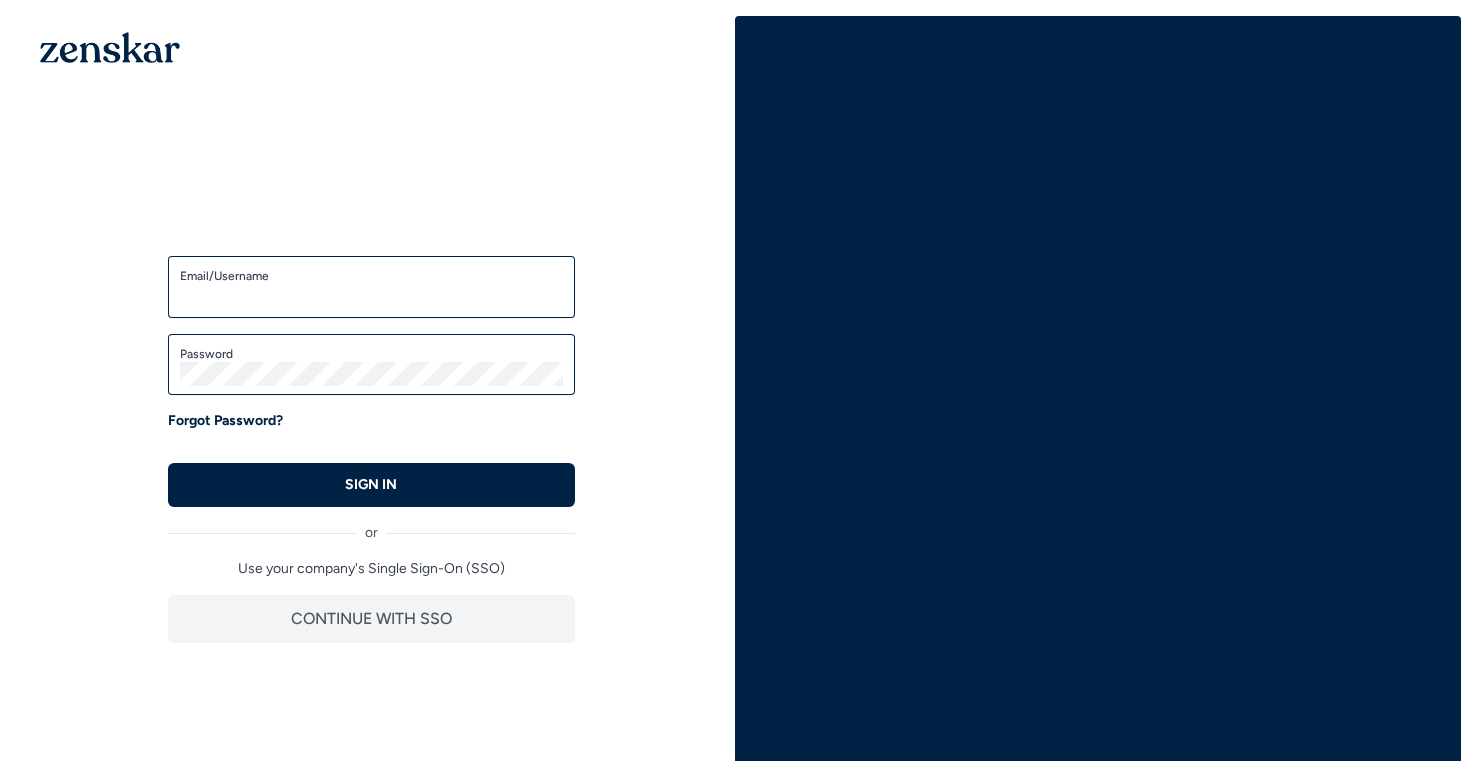 scroll, scrollTop: 0, scrollLeft: 0, axis: both 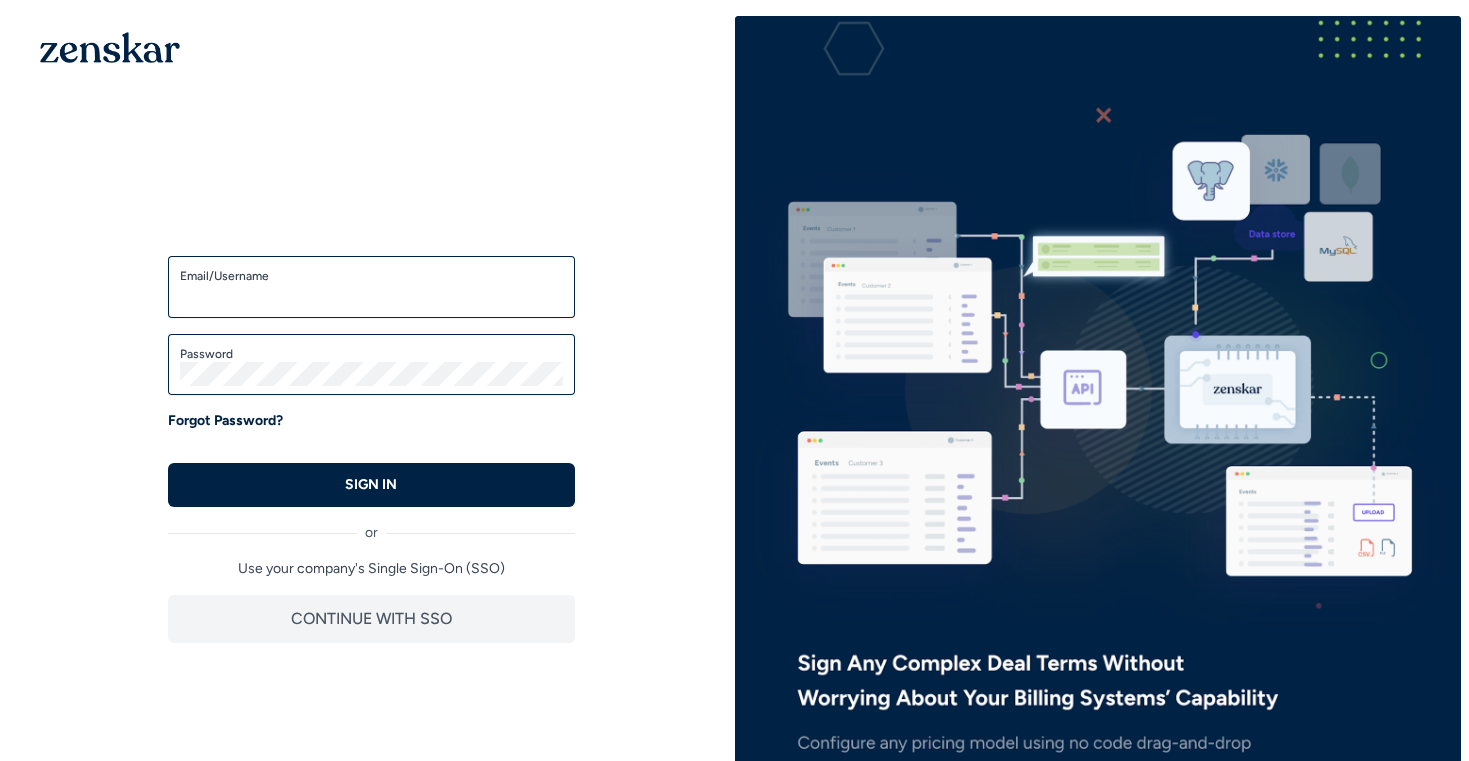 type on "**********" 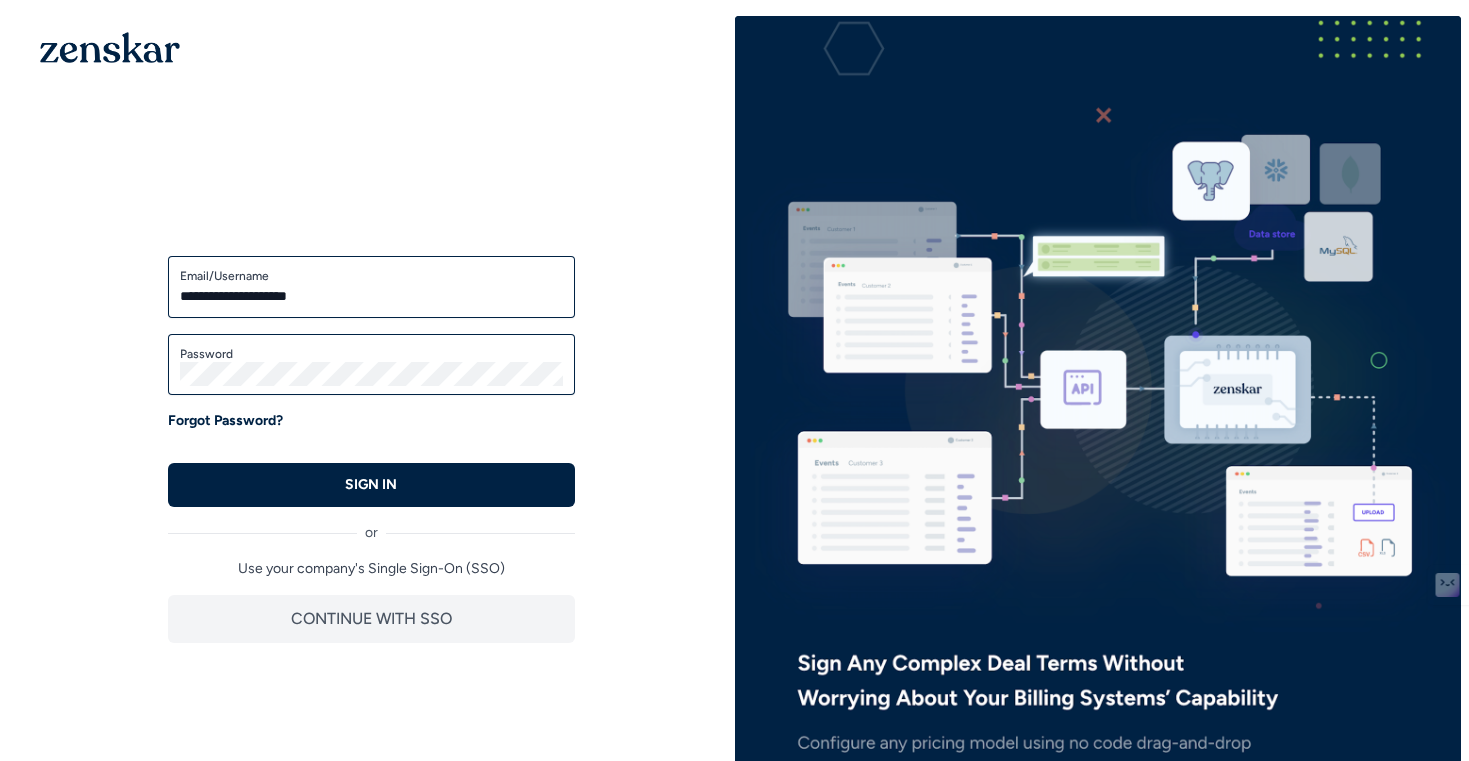 click on "Password" at bounding box center (371, 365) 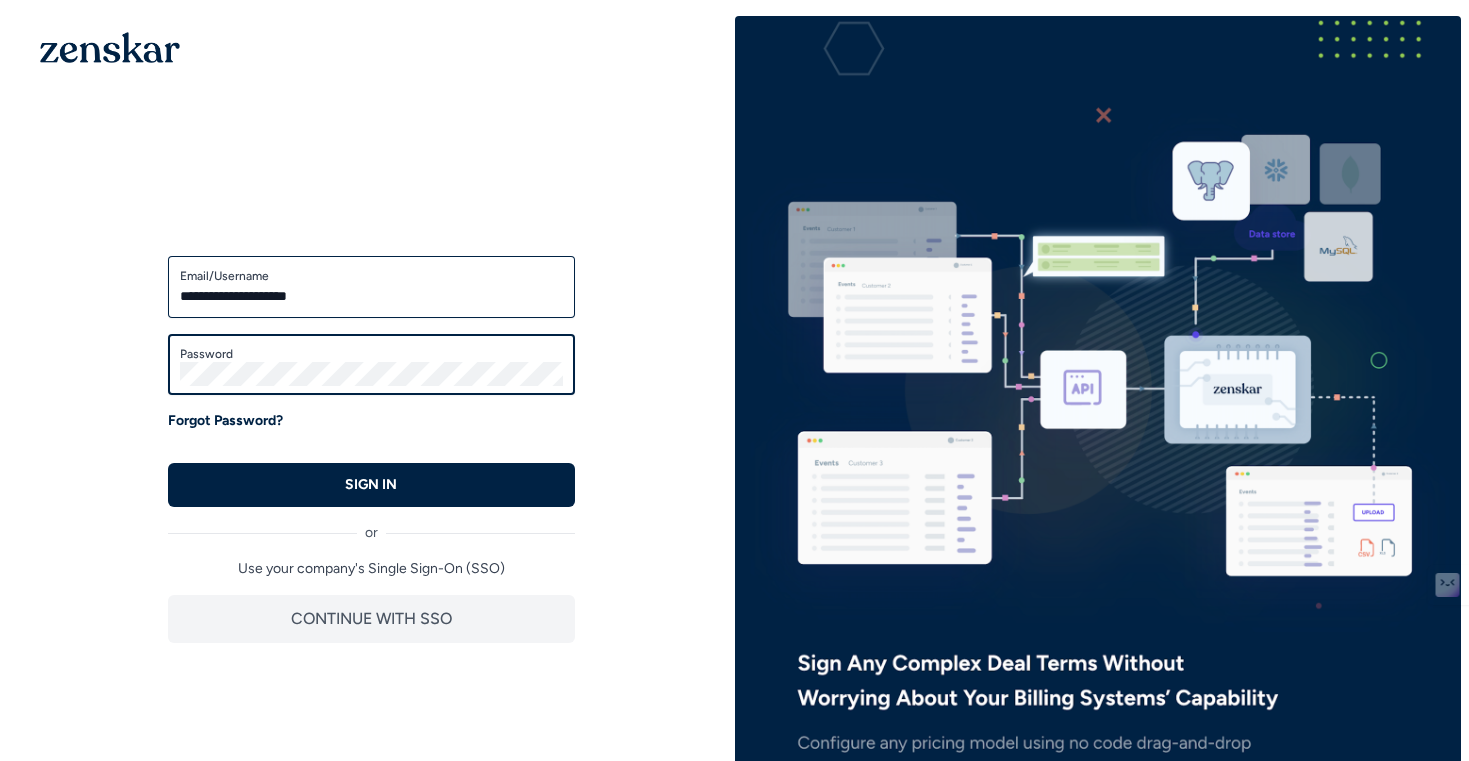 click on "SIGN IN" at bounding box center (371, 485) 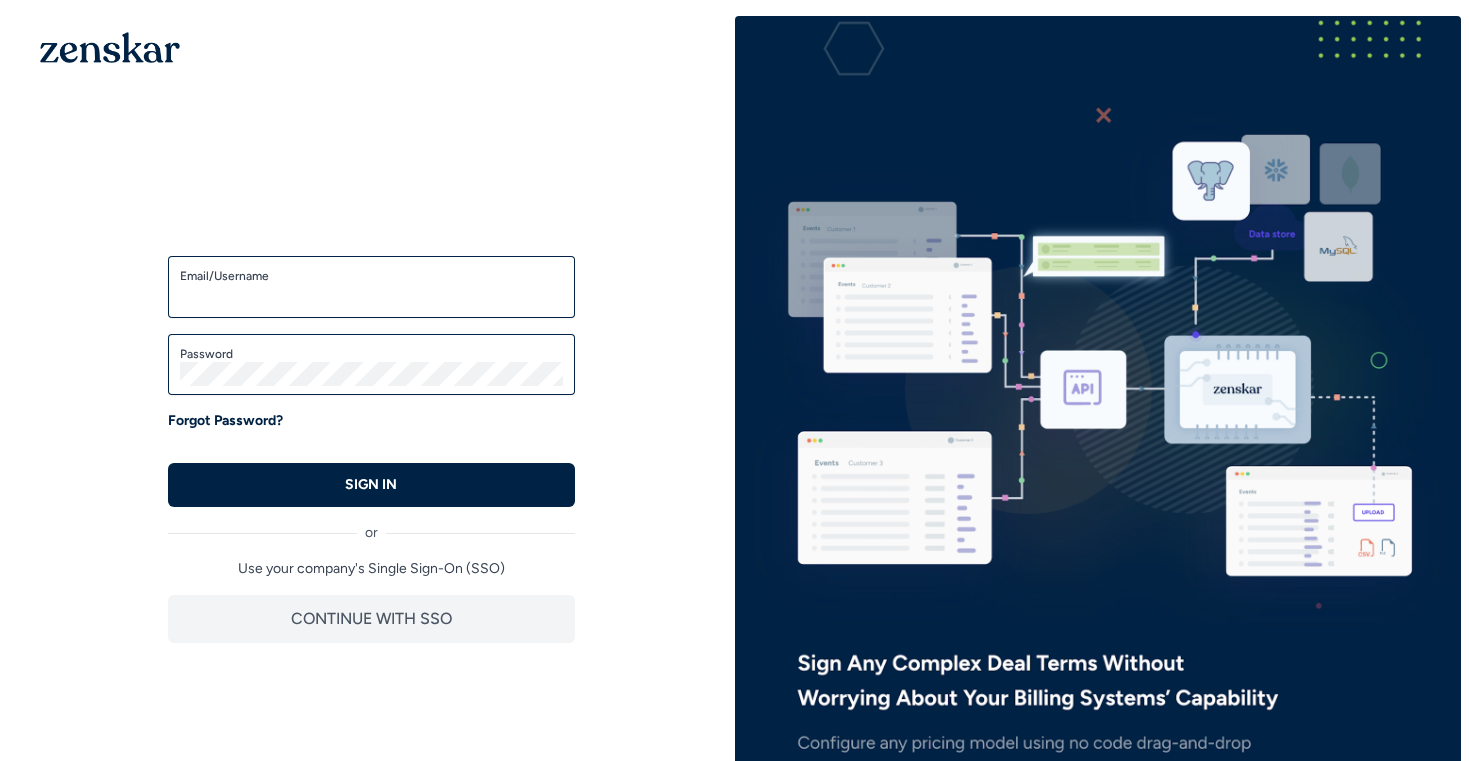 scroll, scrollTop: 0, scrollLeft: 0, axis: both 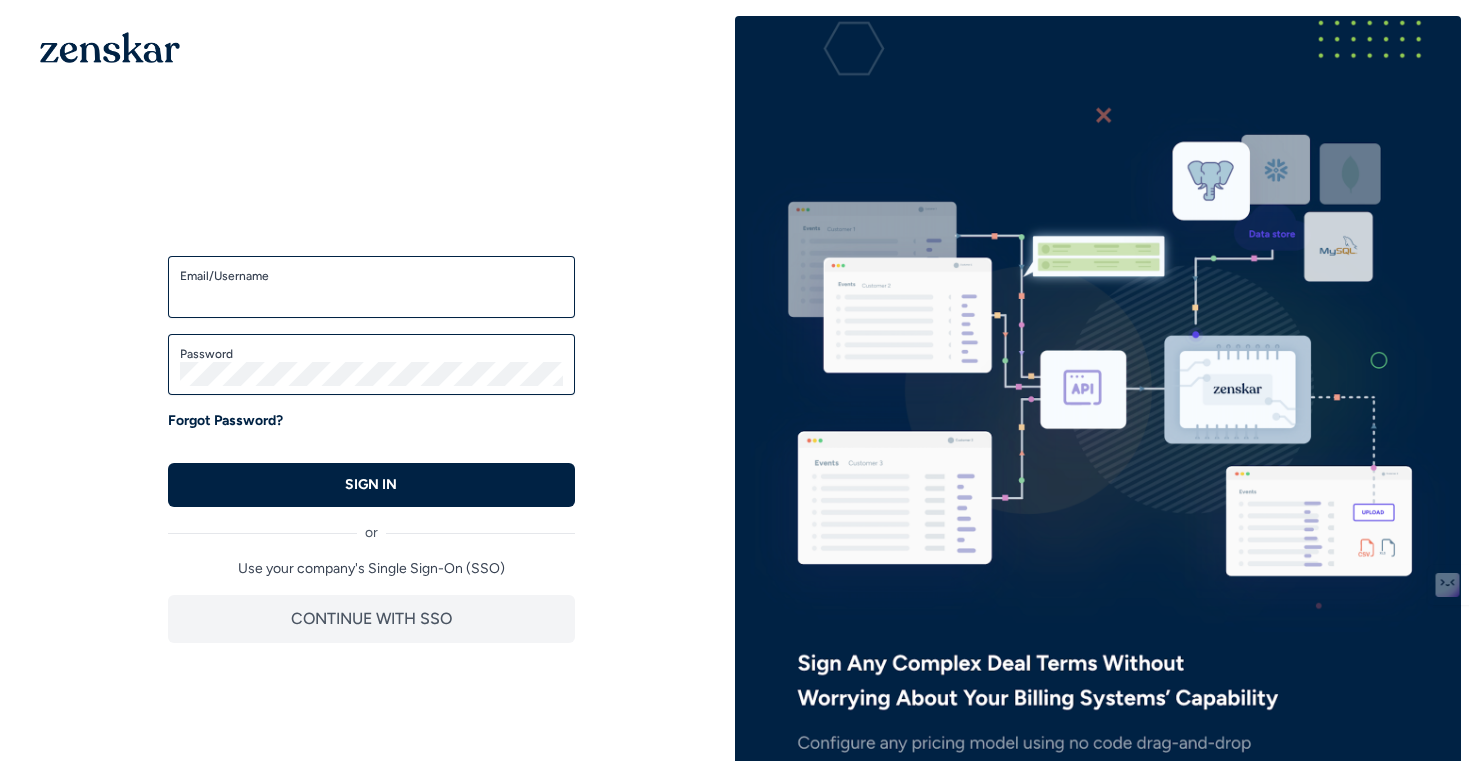 click on "Email/Username" at bounding box center [371, 296] 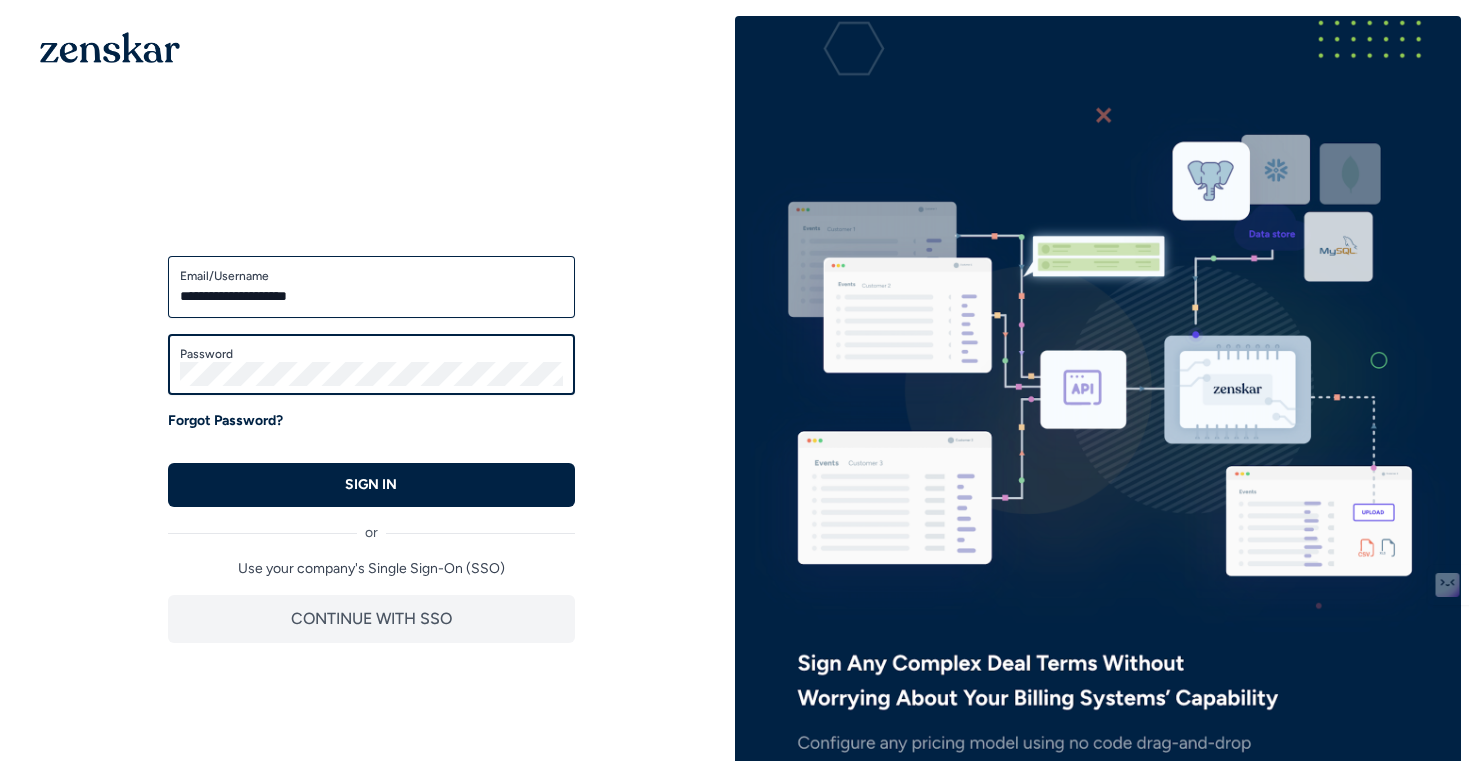 click on "SIGN IN" at bounding box center (371, 485) 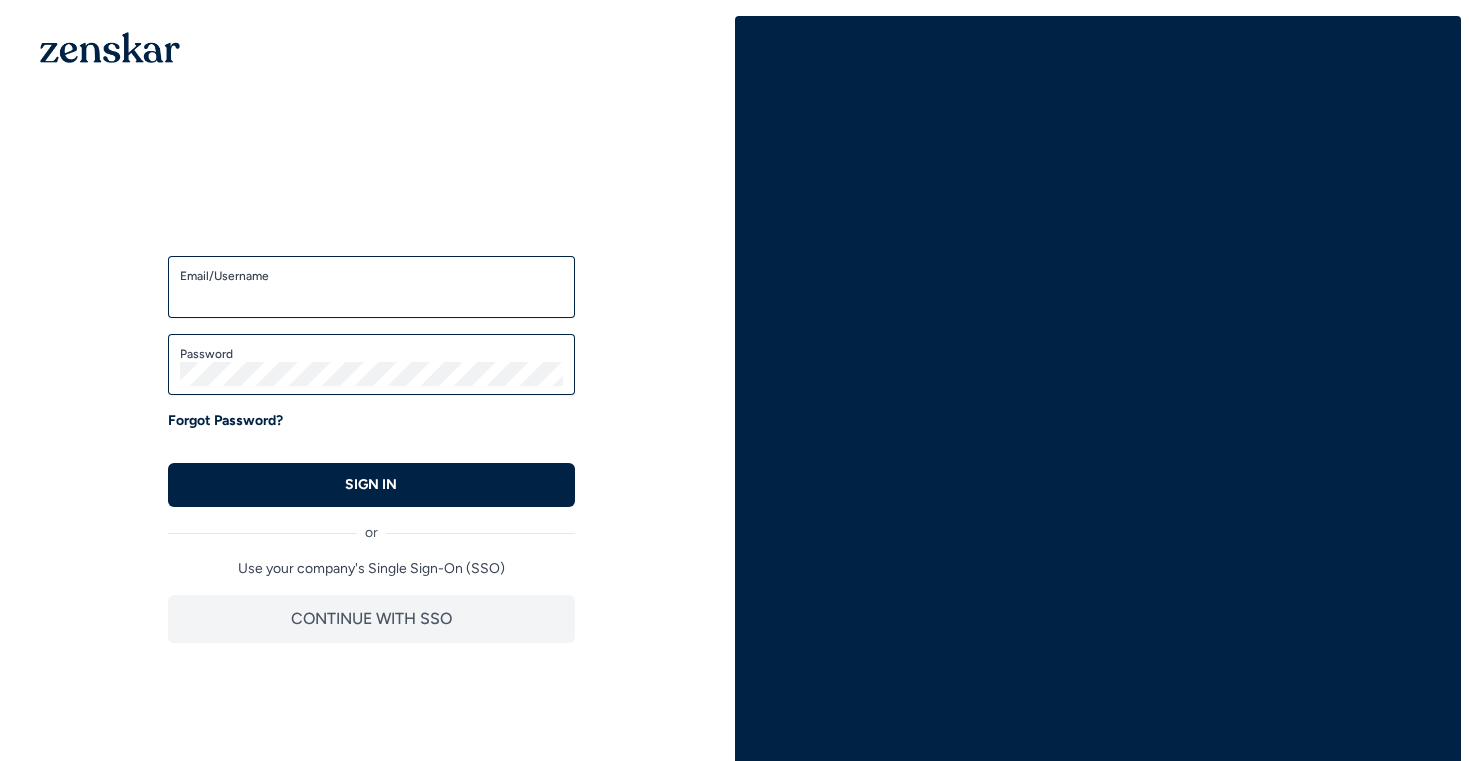 scroll, scrollTop: 0, scrollLeft: 0, axis: both 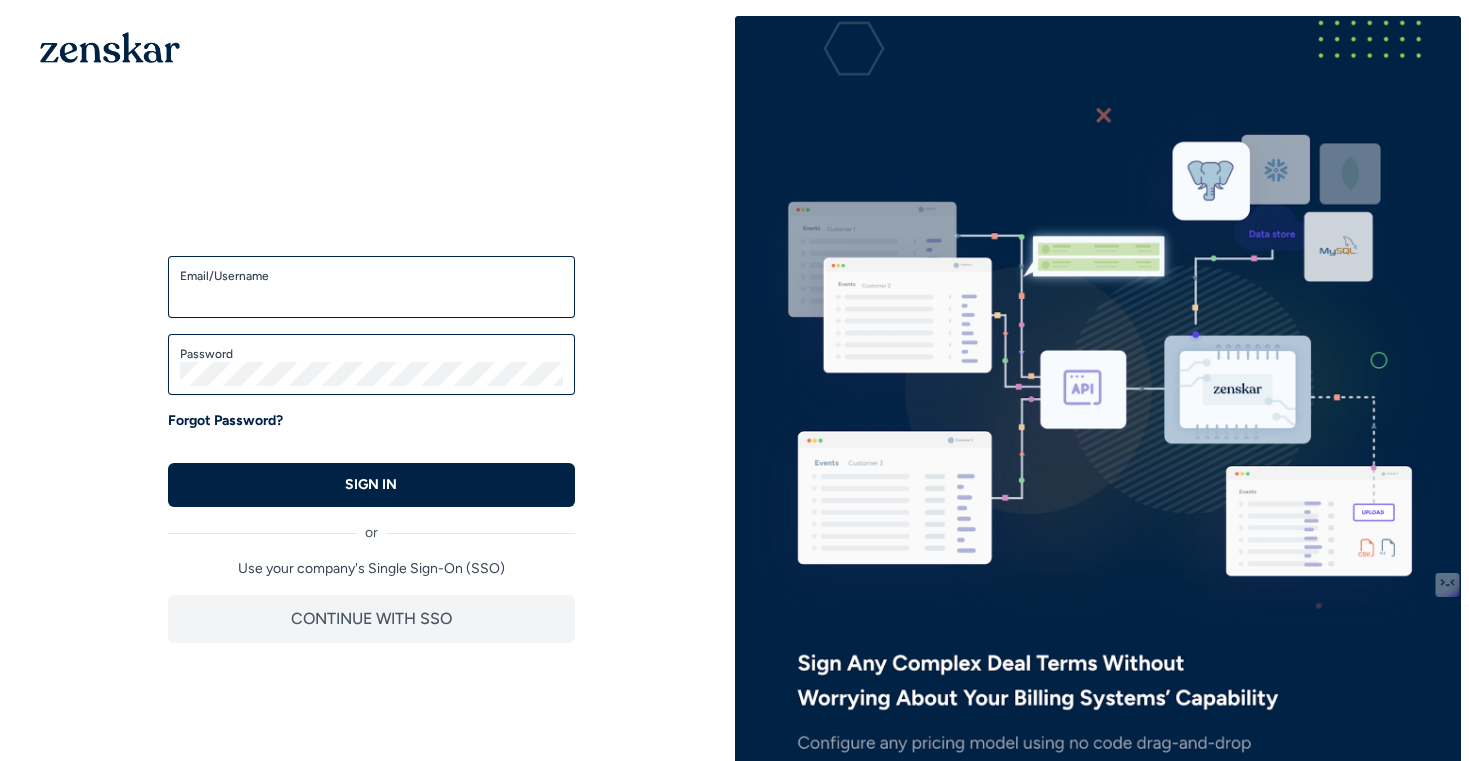 click on "Email/Username" at bounding box center (371, 276) 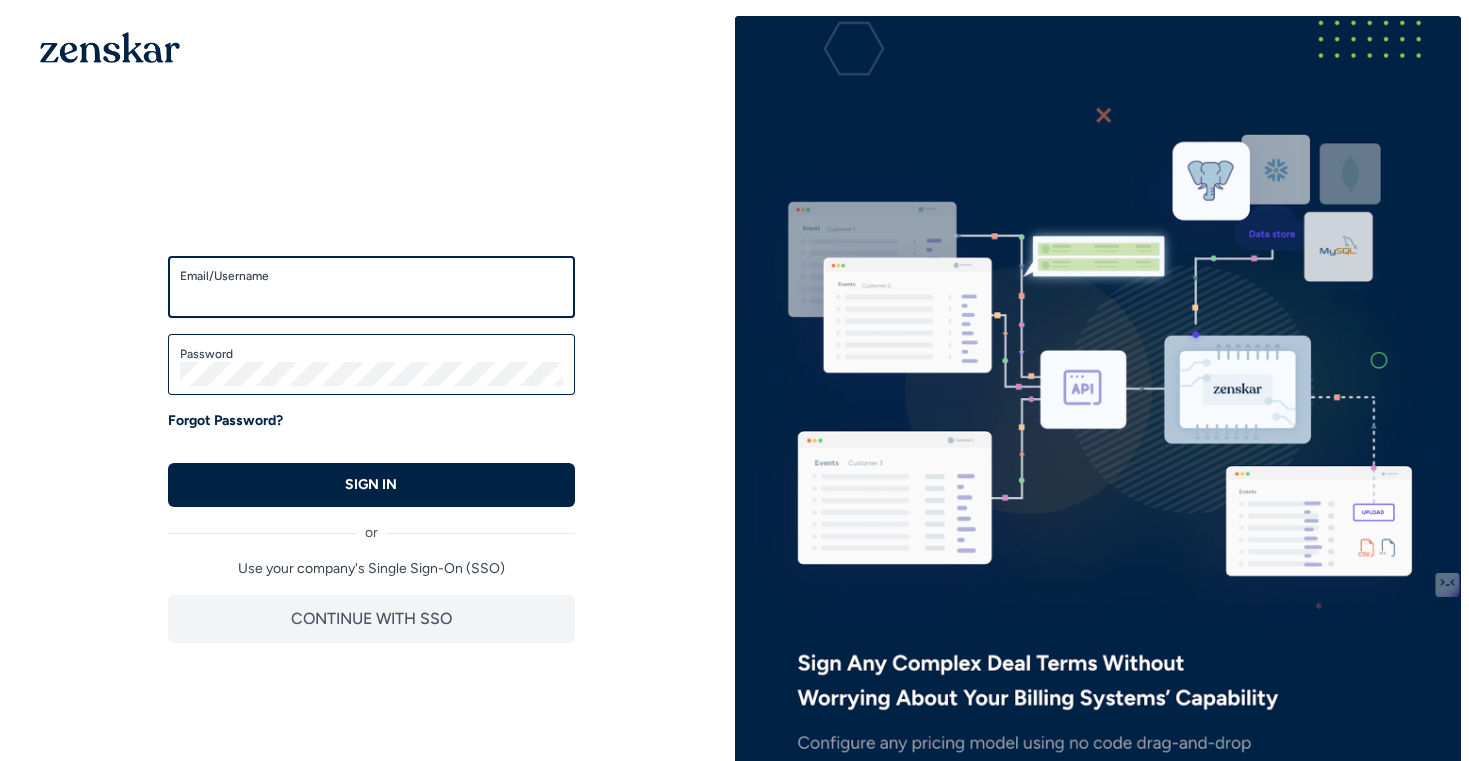 click on "Email/Username" at bounding box center (371, 296) 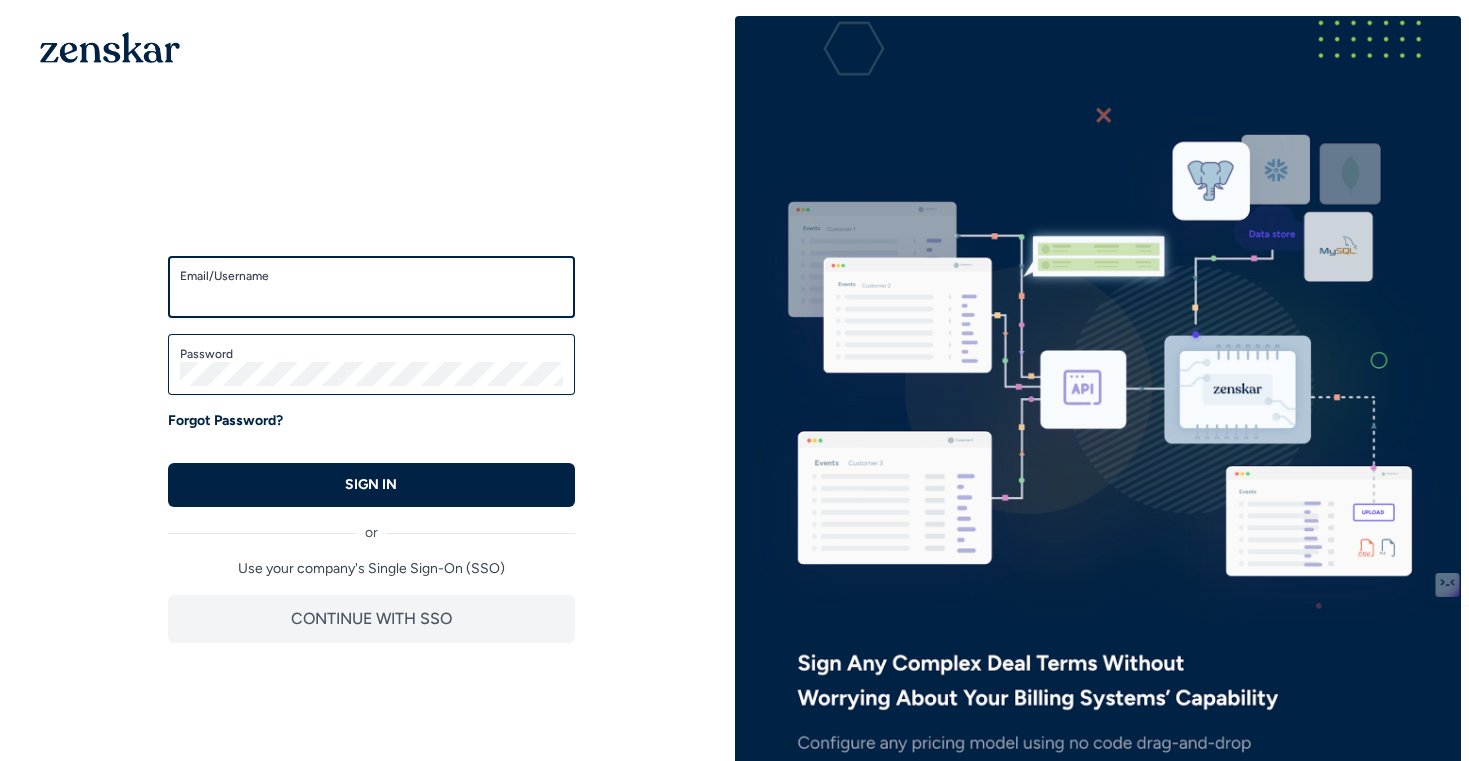 type on "**********" 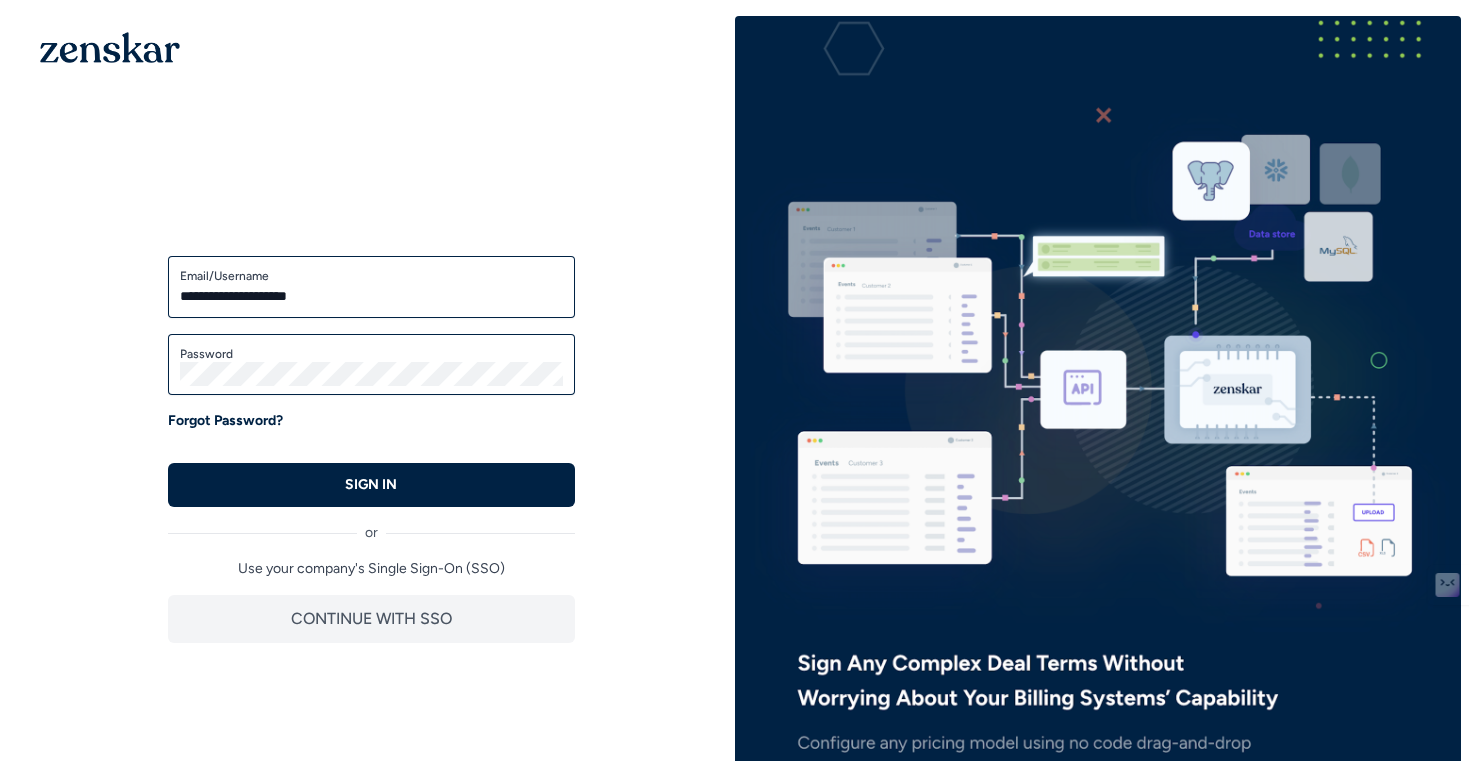 click on "Password" at bounding box center (371, 365) 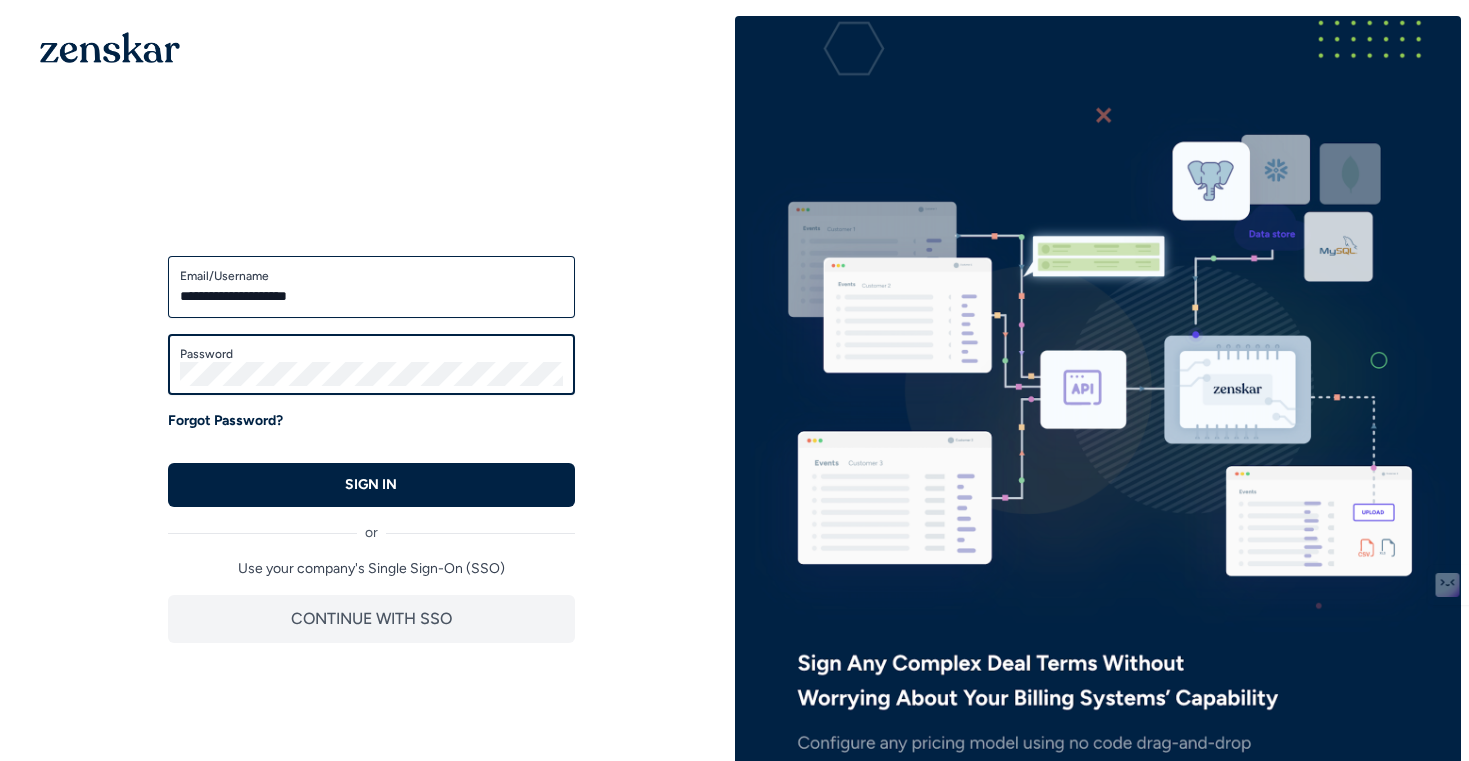 click on "SIGN IN" at bounding box center (371, 485) 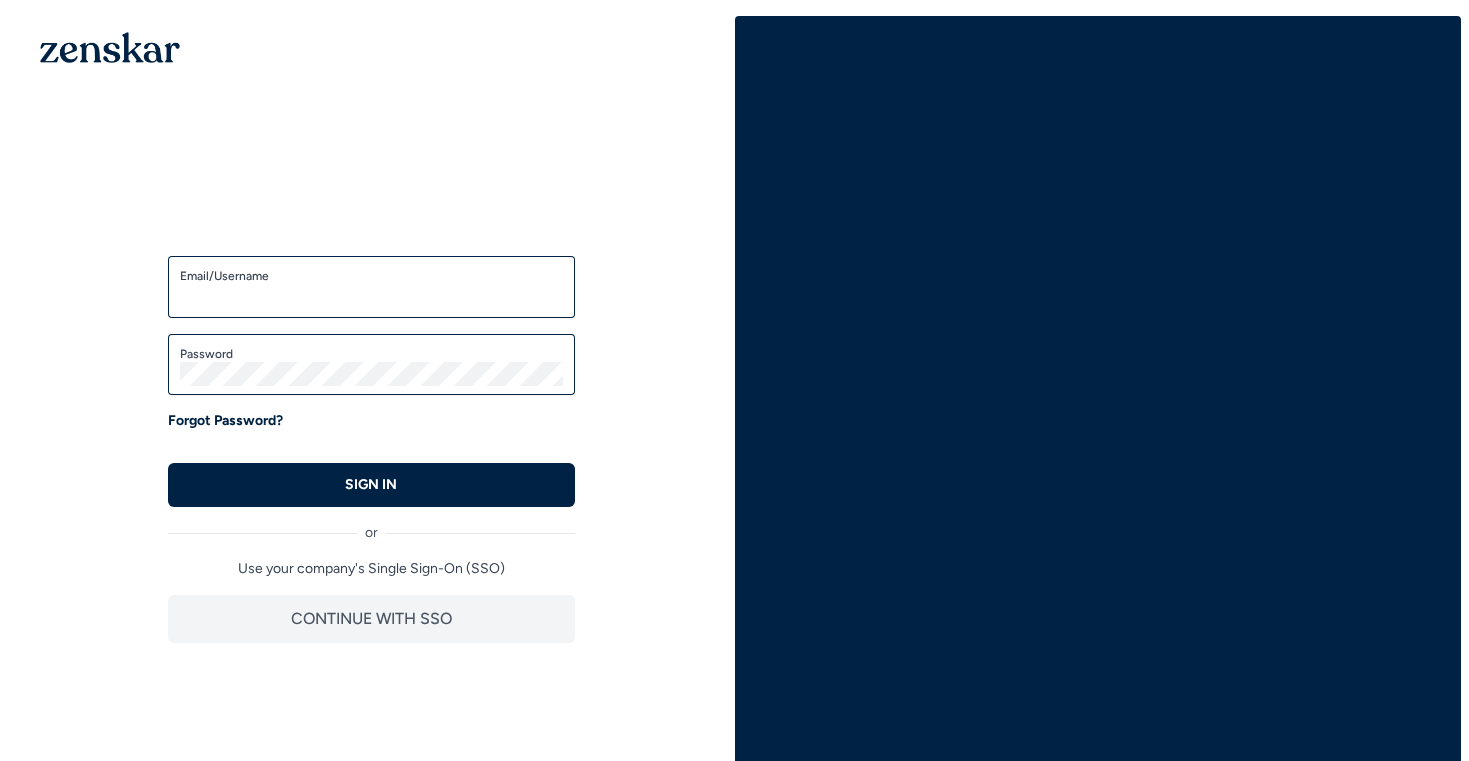 scroll, scrollTop: 0, scrollLeft: 0, axis: both 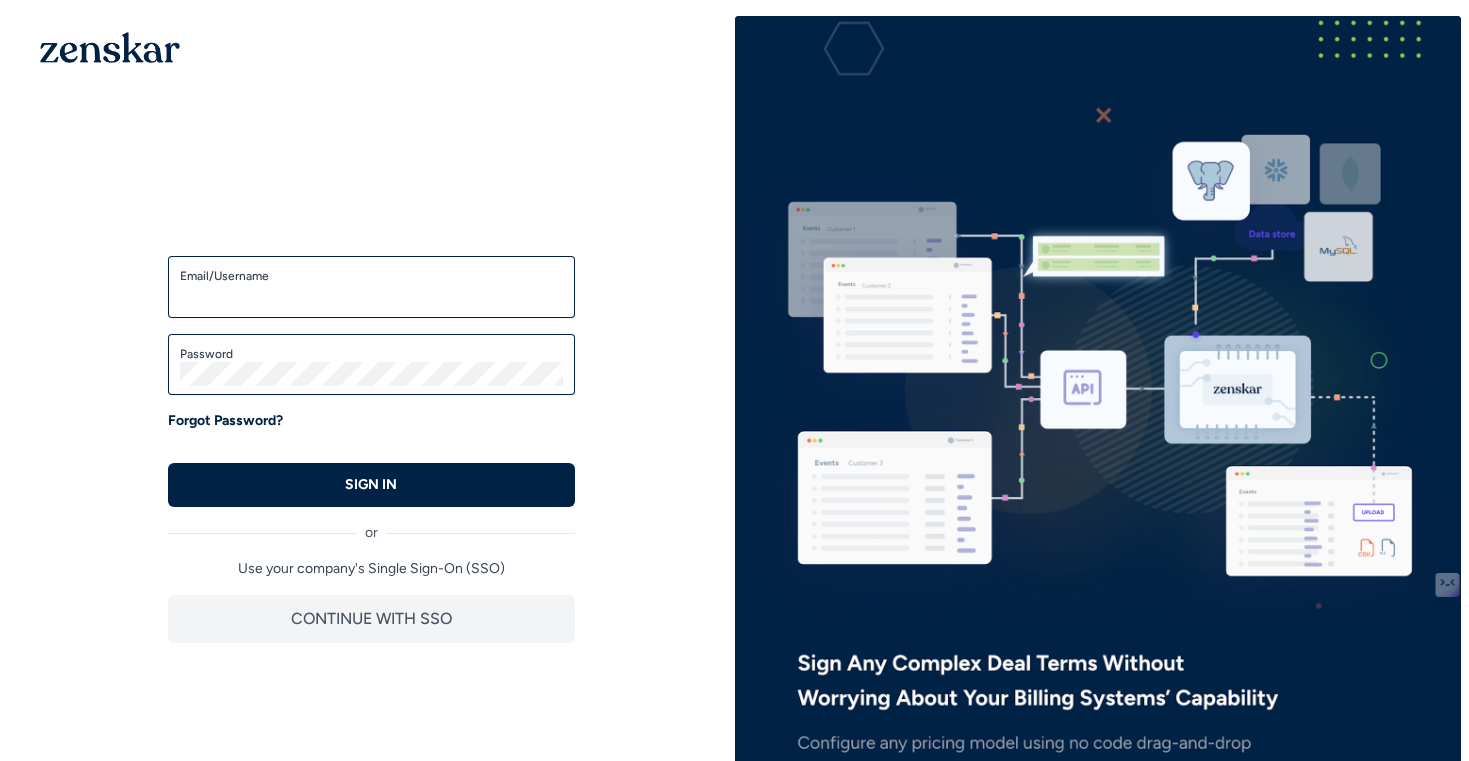 click on "Email/Username" at bounding box center [371, 296] 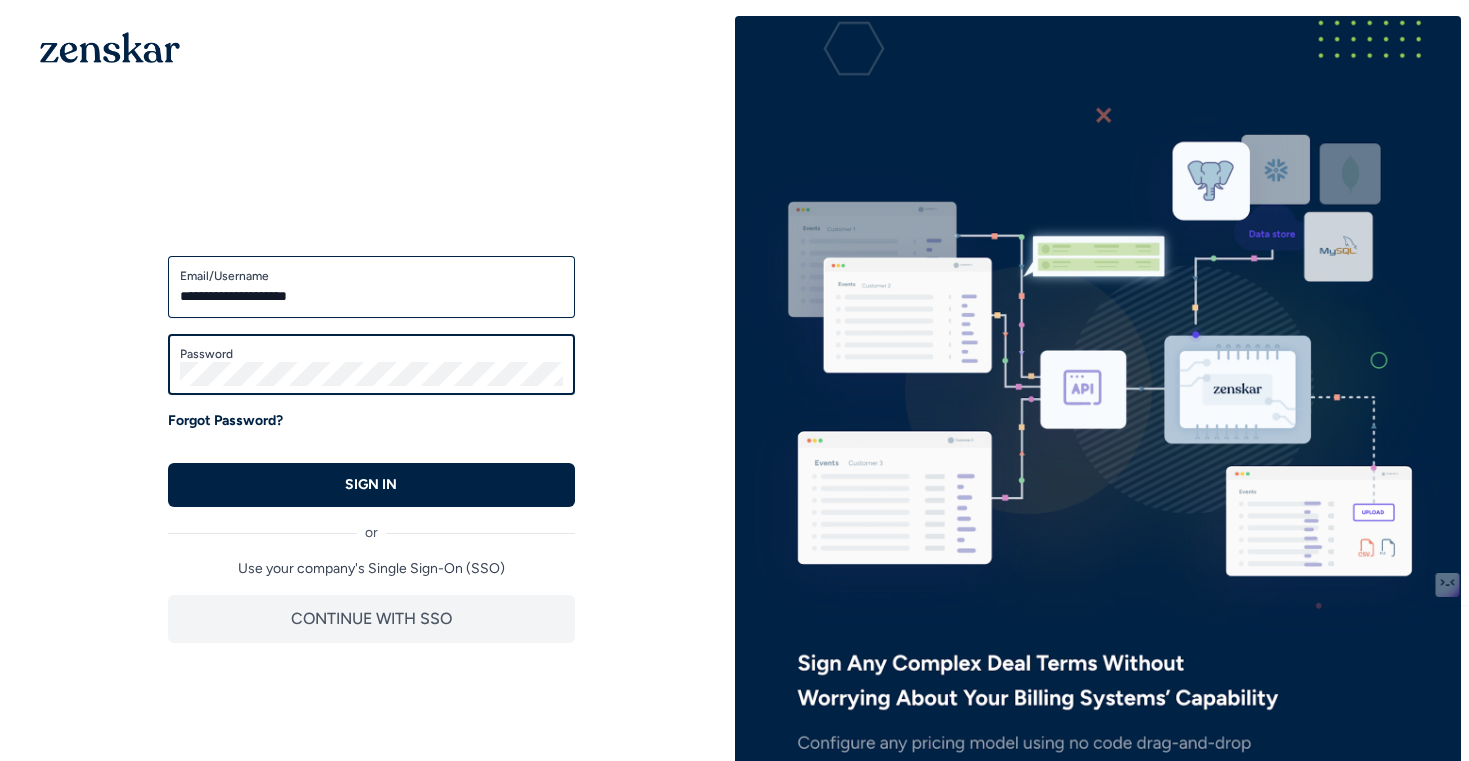 click on "SIGN IN" at bounding box center (371, 485) 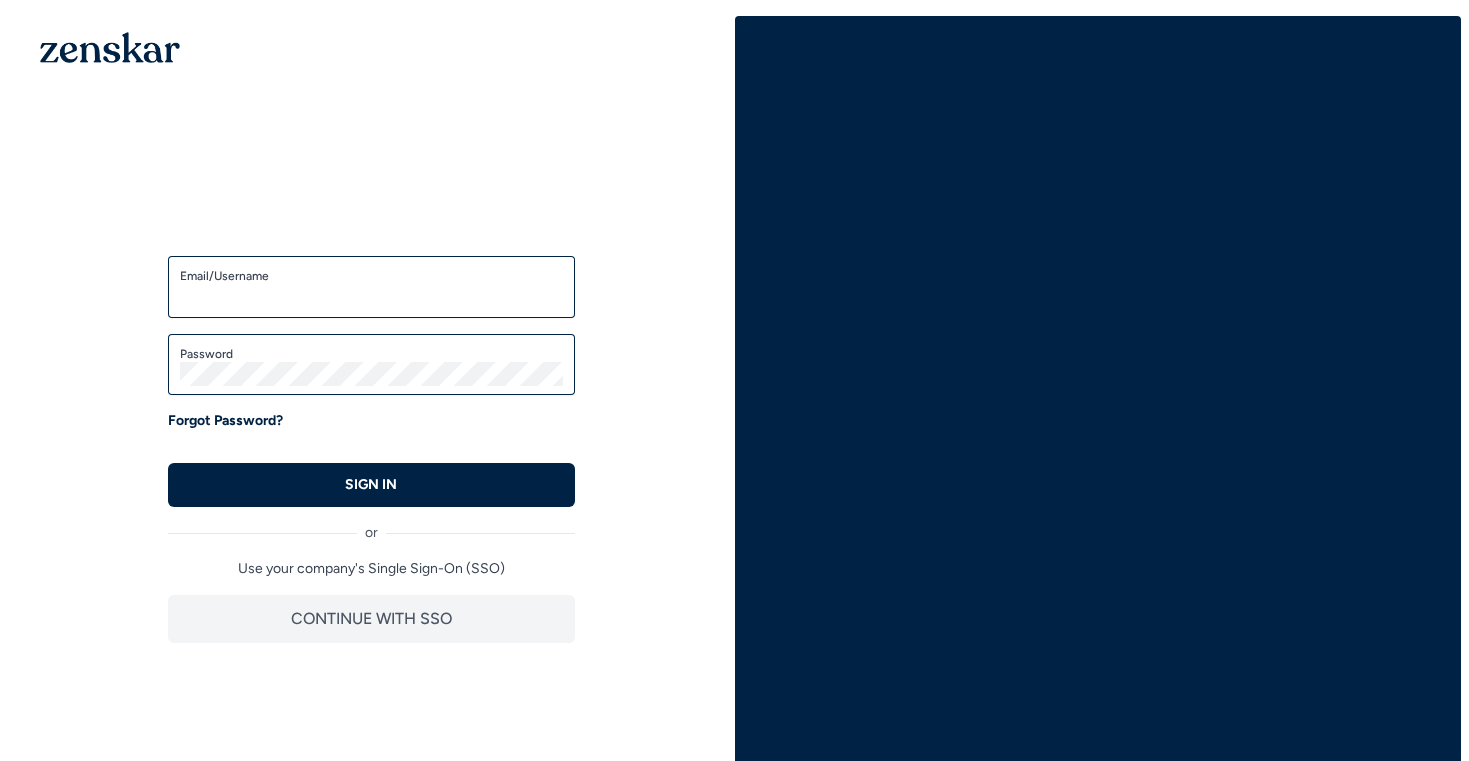 scroll, scrollTop: 0, scrollLeft: 0, axis: both 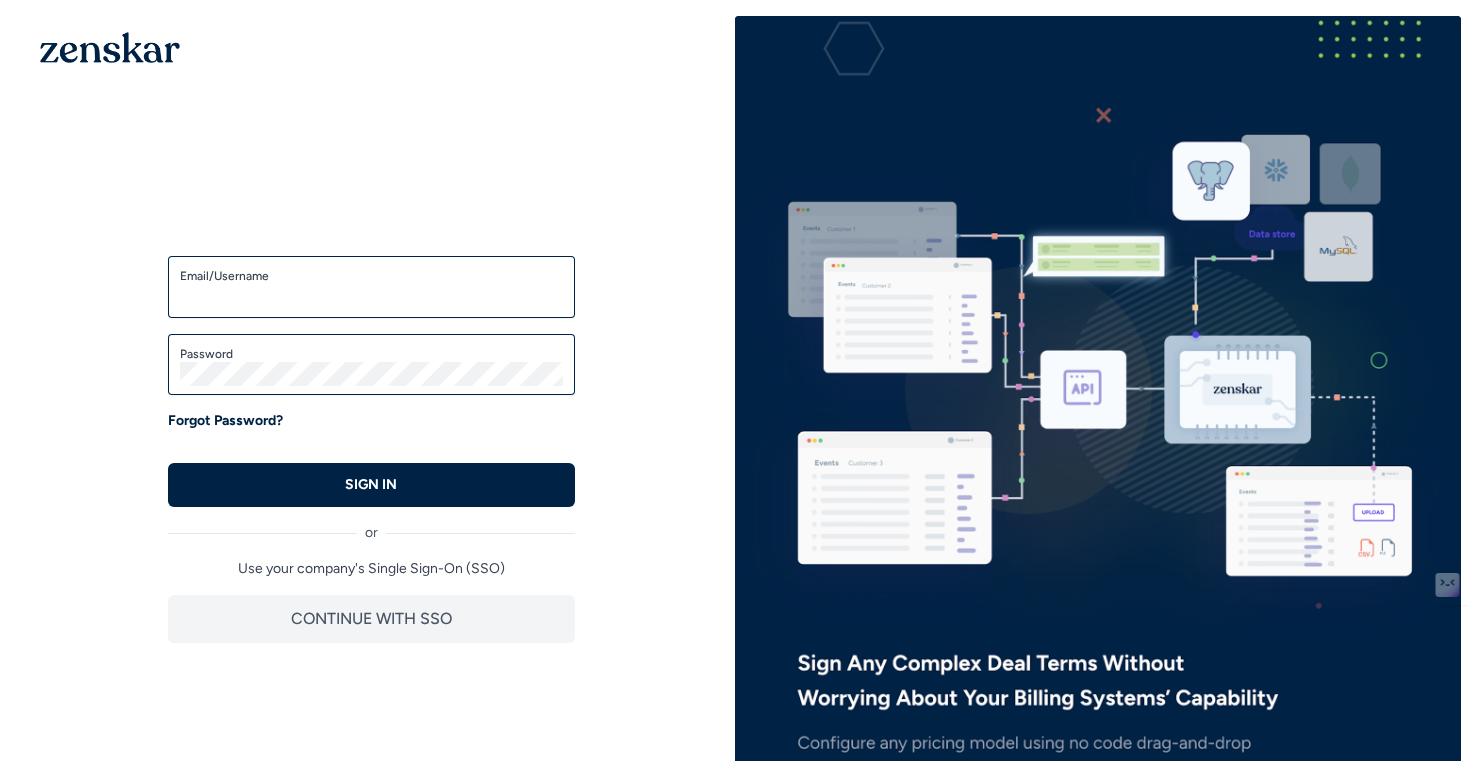 type on "**********" 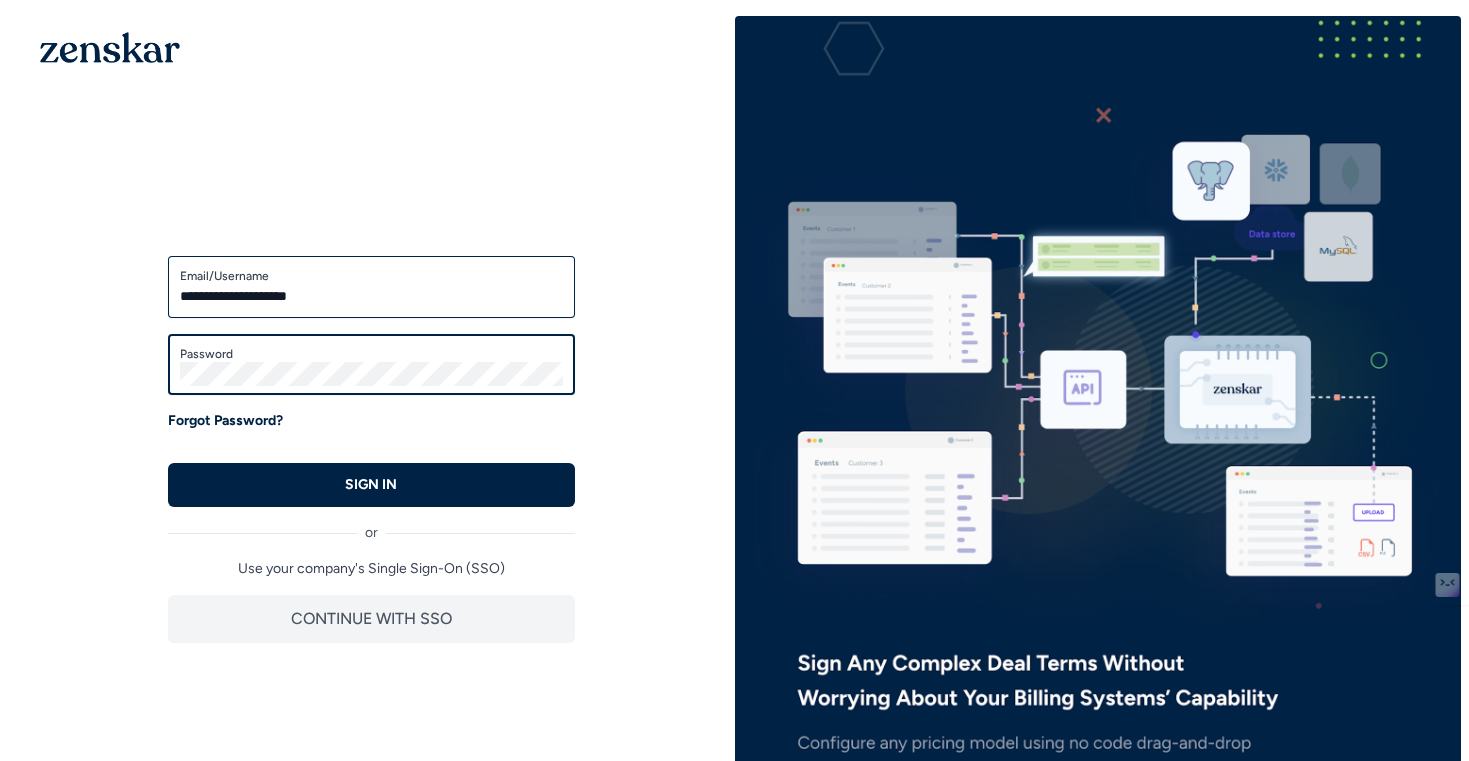 click on "SIGN IN" at bounding box center (371, 485) 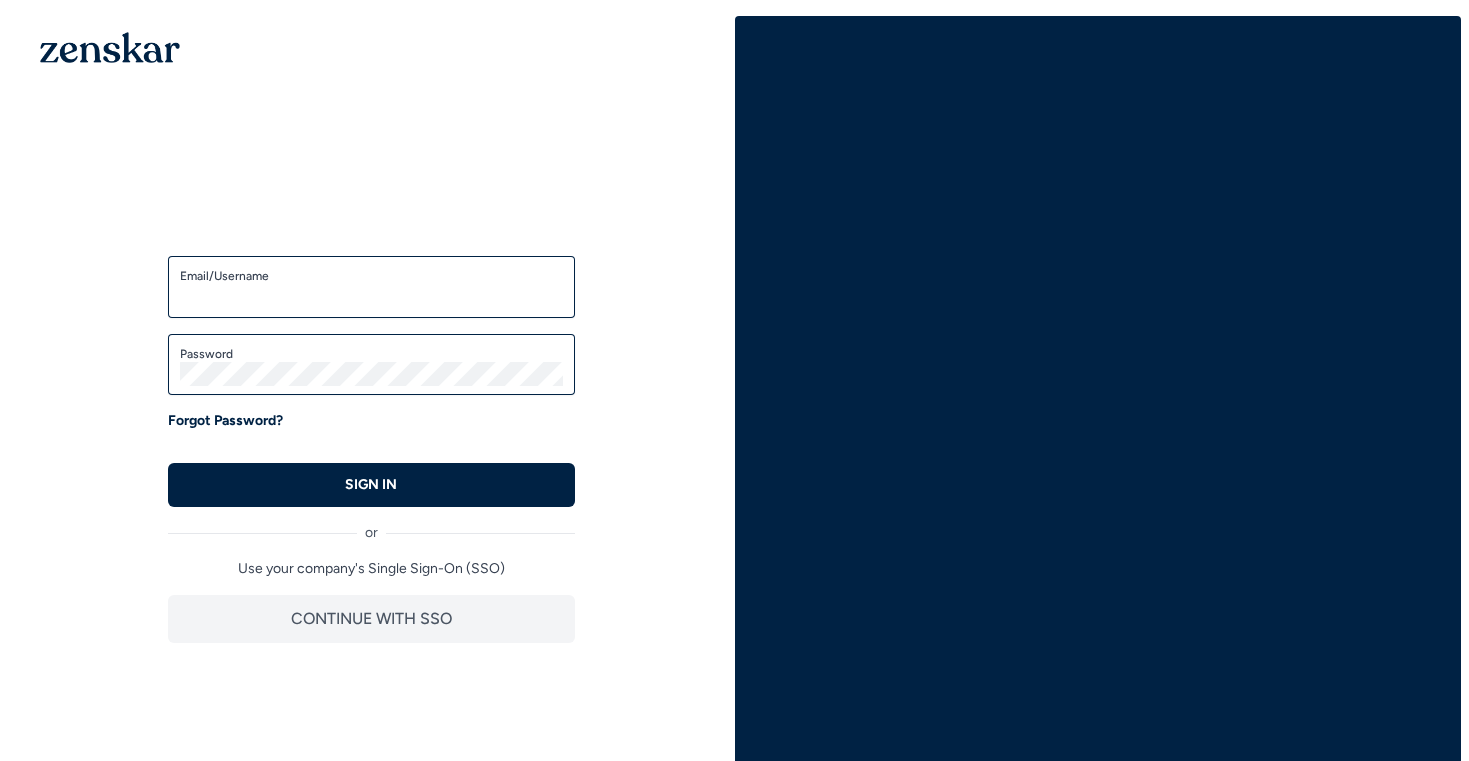 scroll, scrollTop: 0, scrollLeft: 0, axis: both 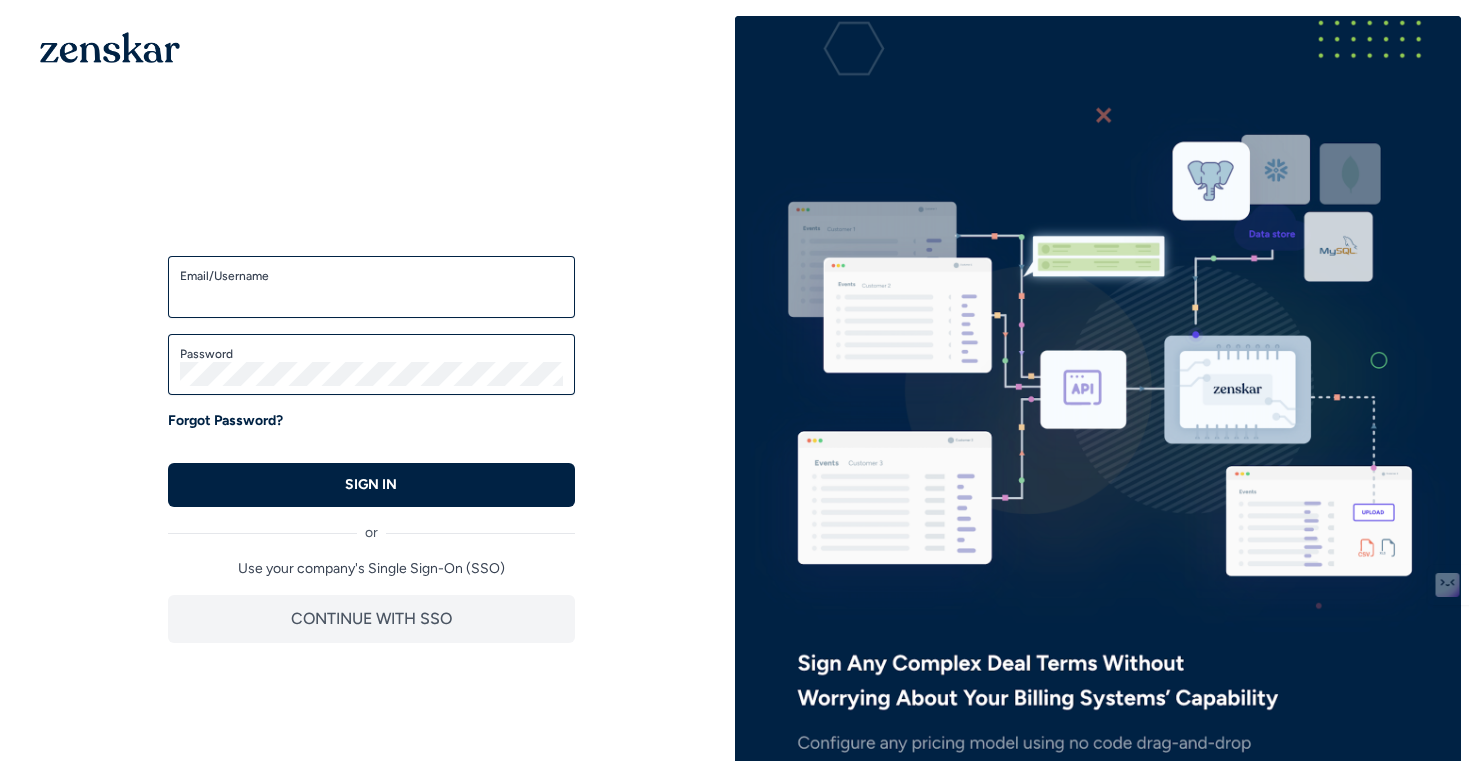 type on "**********" 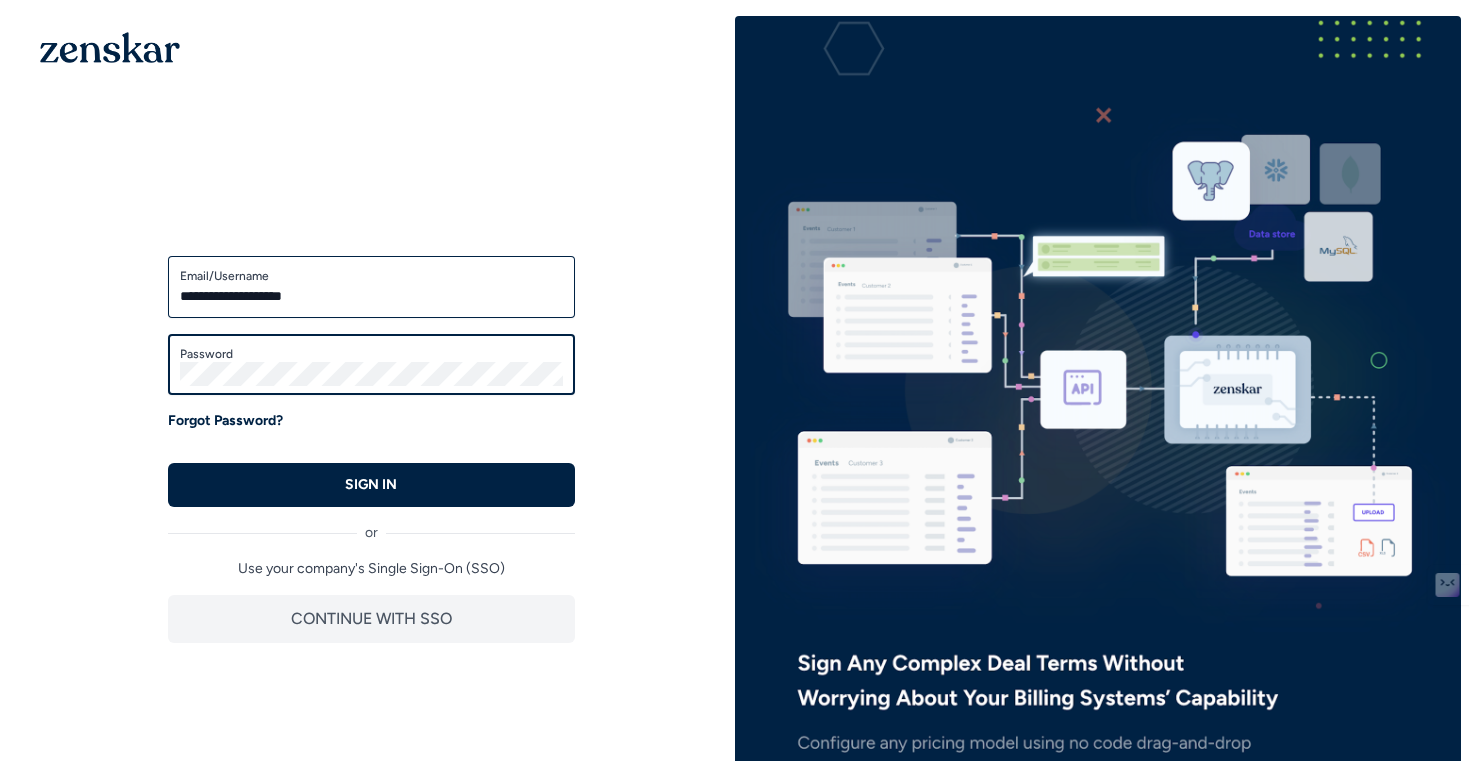 click on "SIGN IN" at bounding box center [371, 485] 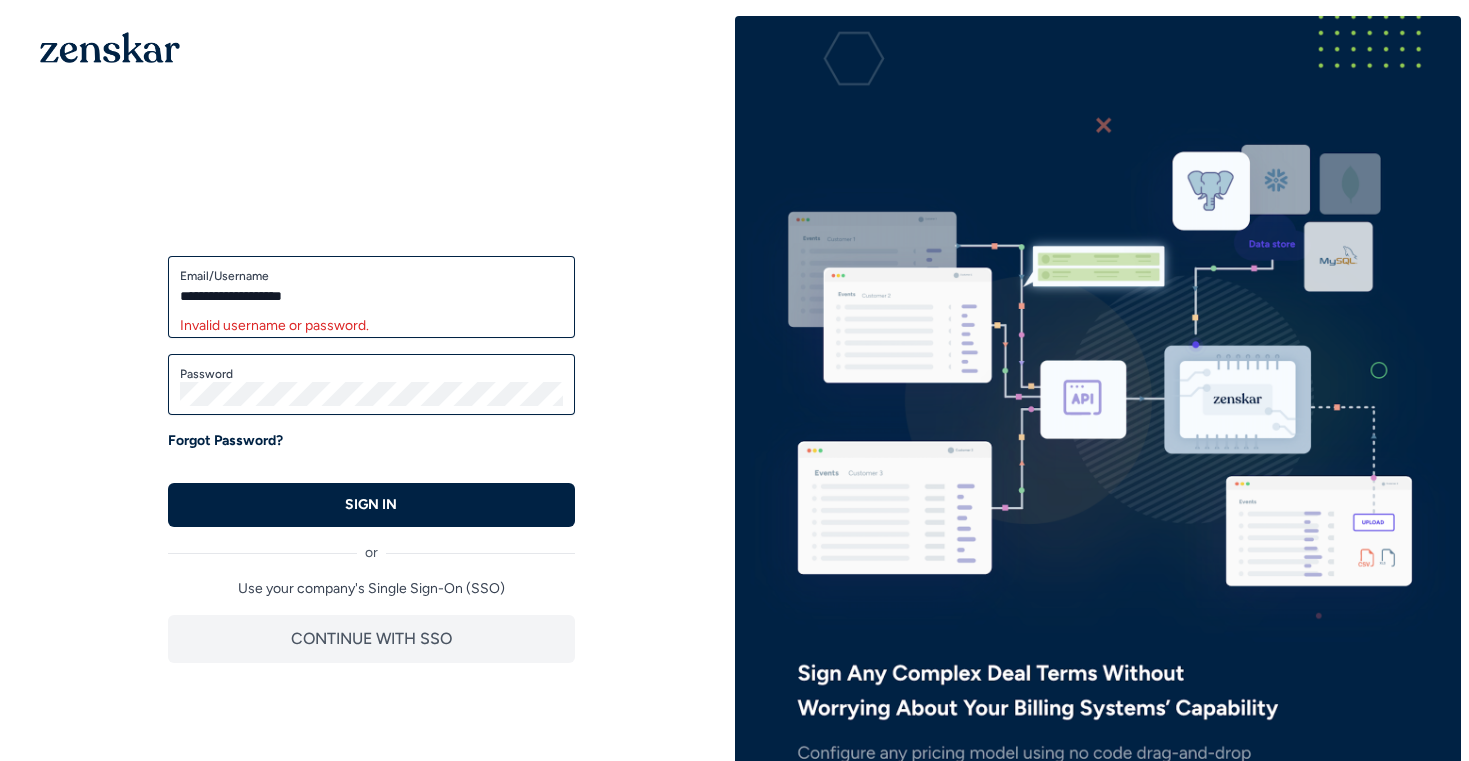 scroll, scrollTop: 0, scrollLeft: 0, axis: both 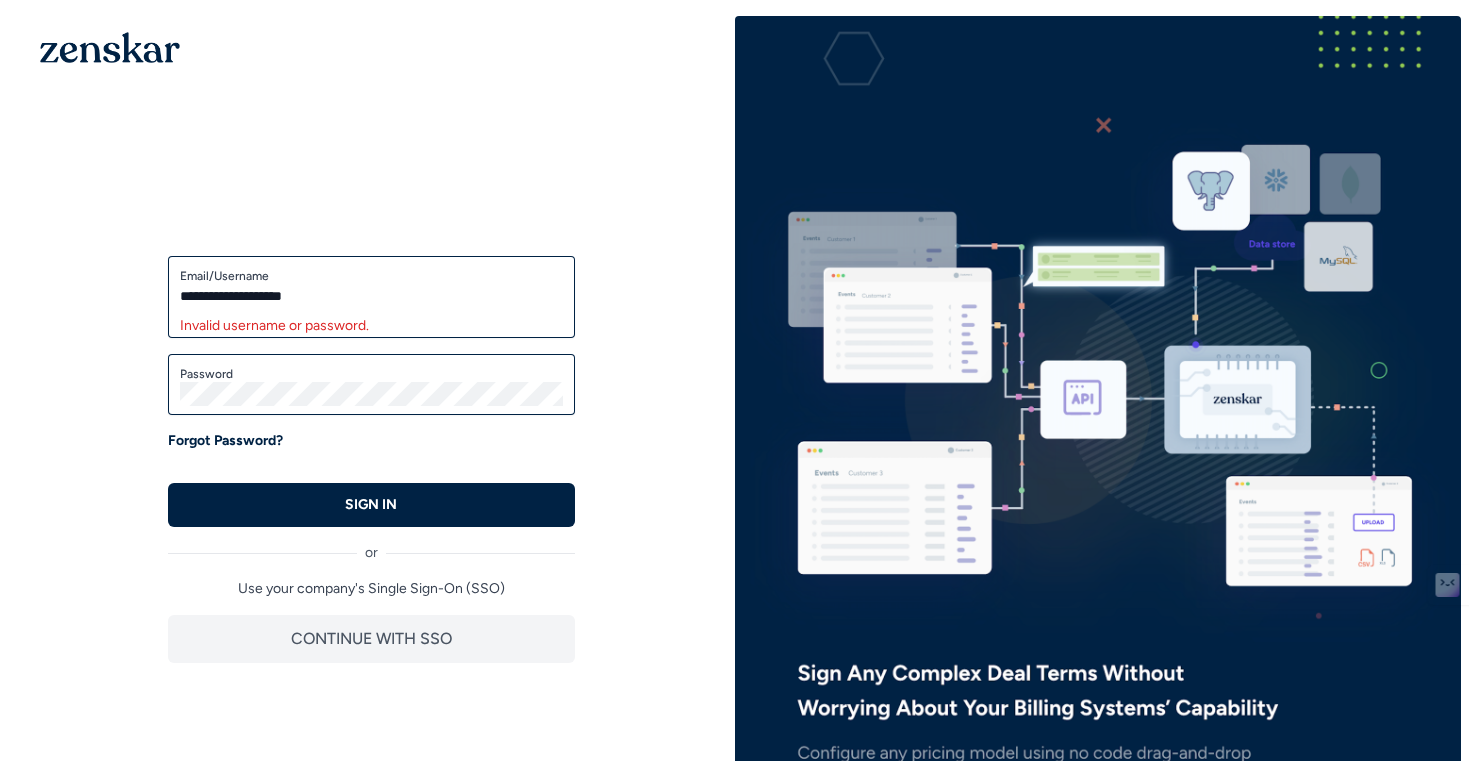 click on "**********" at bounding box center (371, 296) 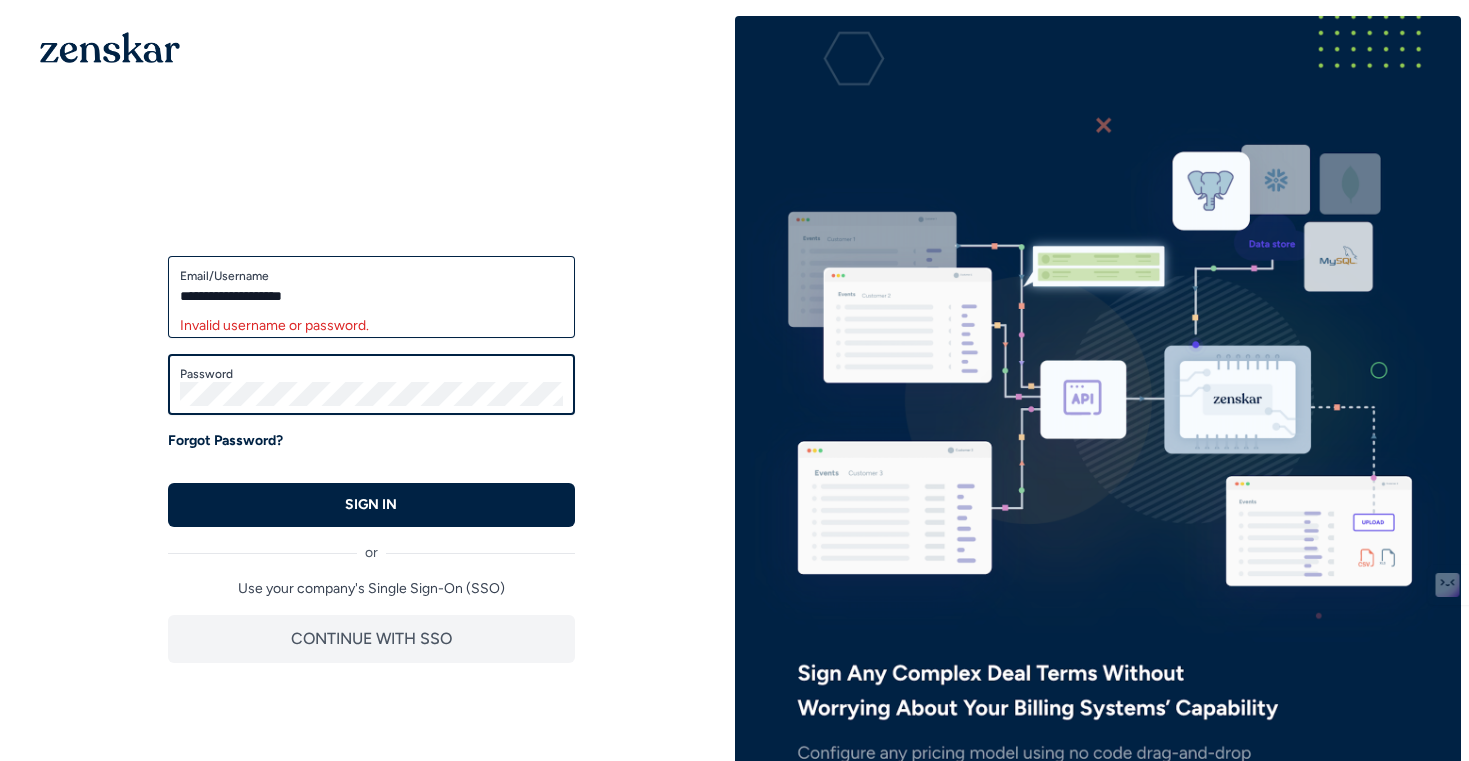 click on "SIGN IN" at bounding box center (371, 505) 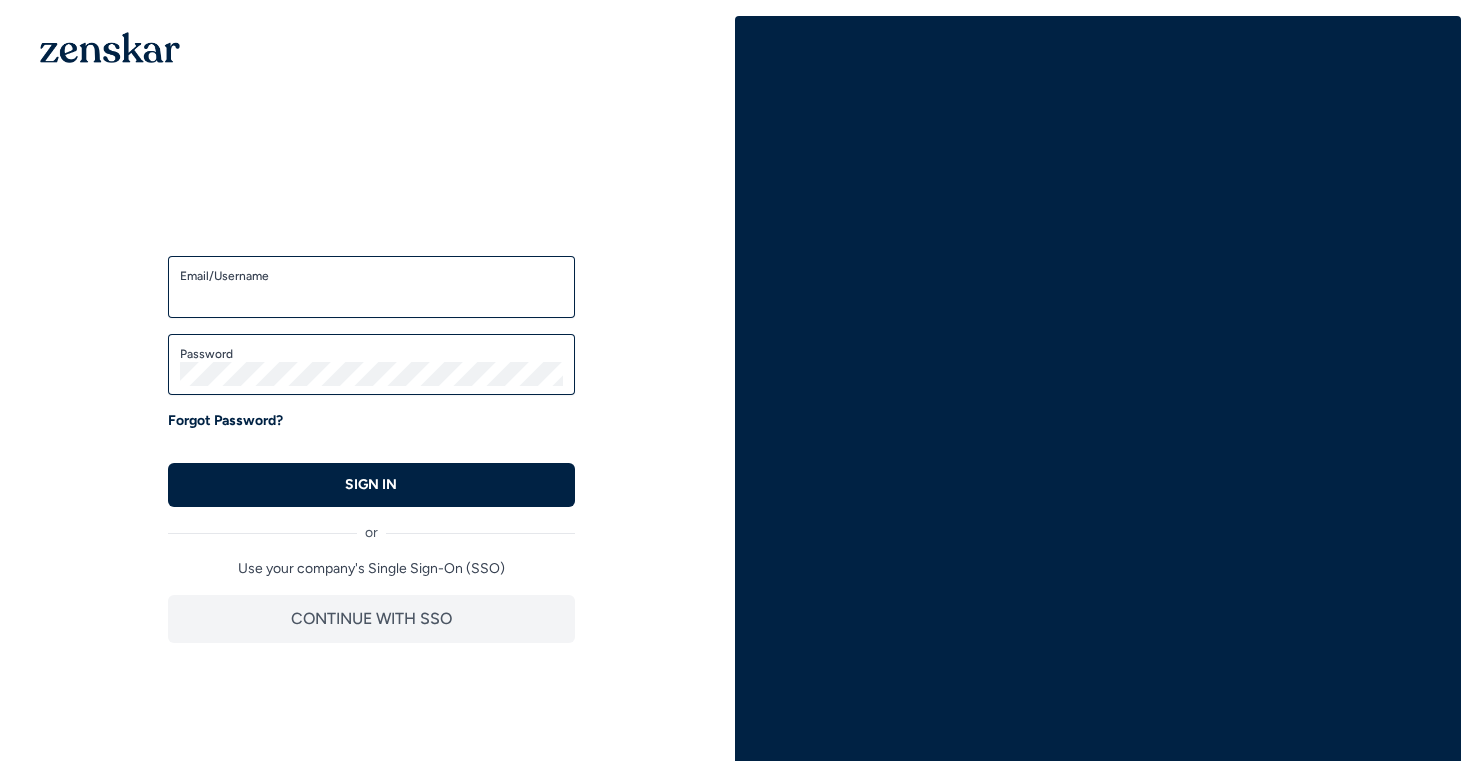 click on "Email/Username" at bounding box center [371, 296] 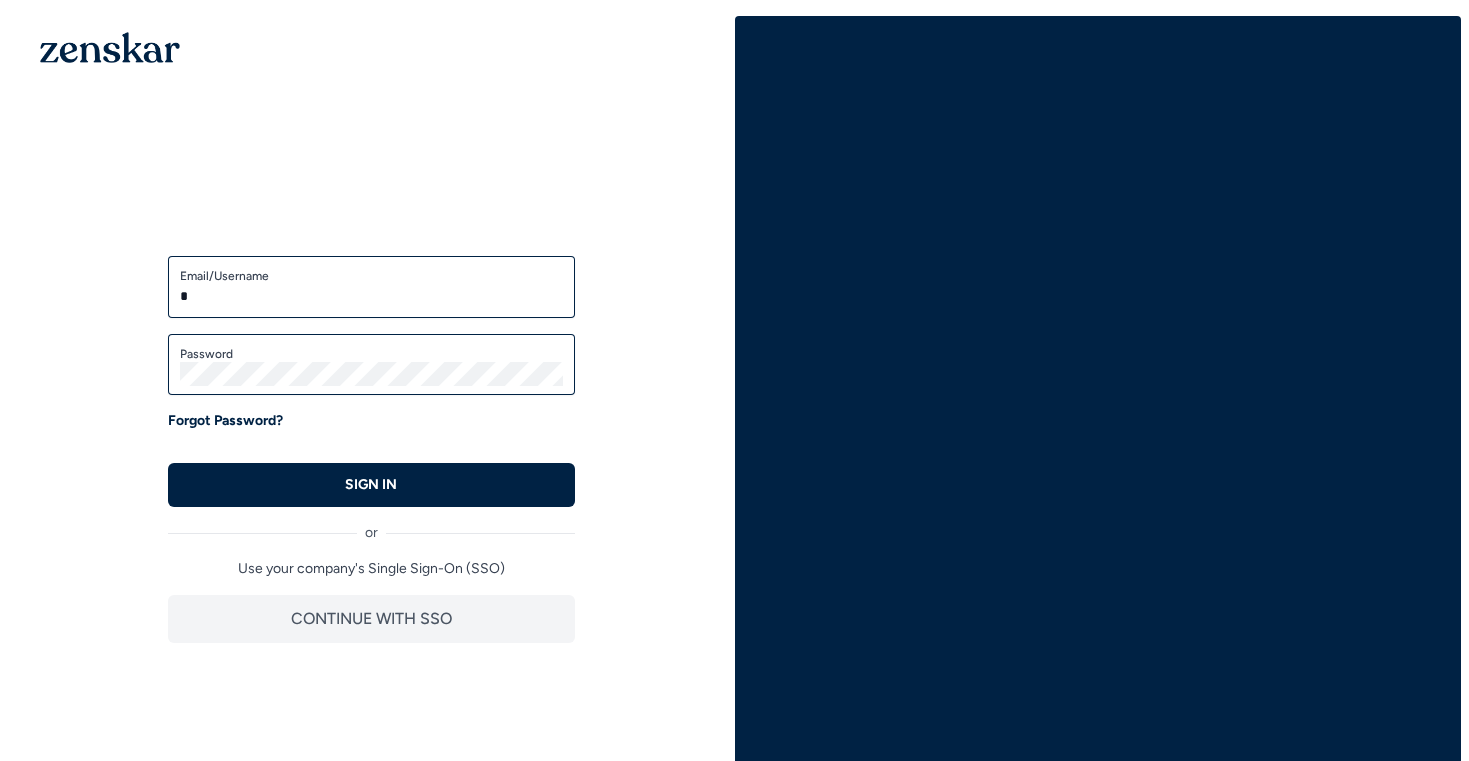 type on "**********" 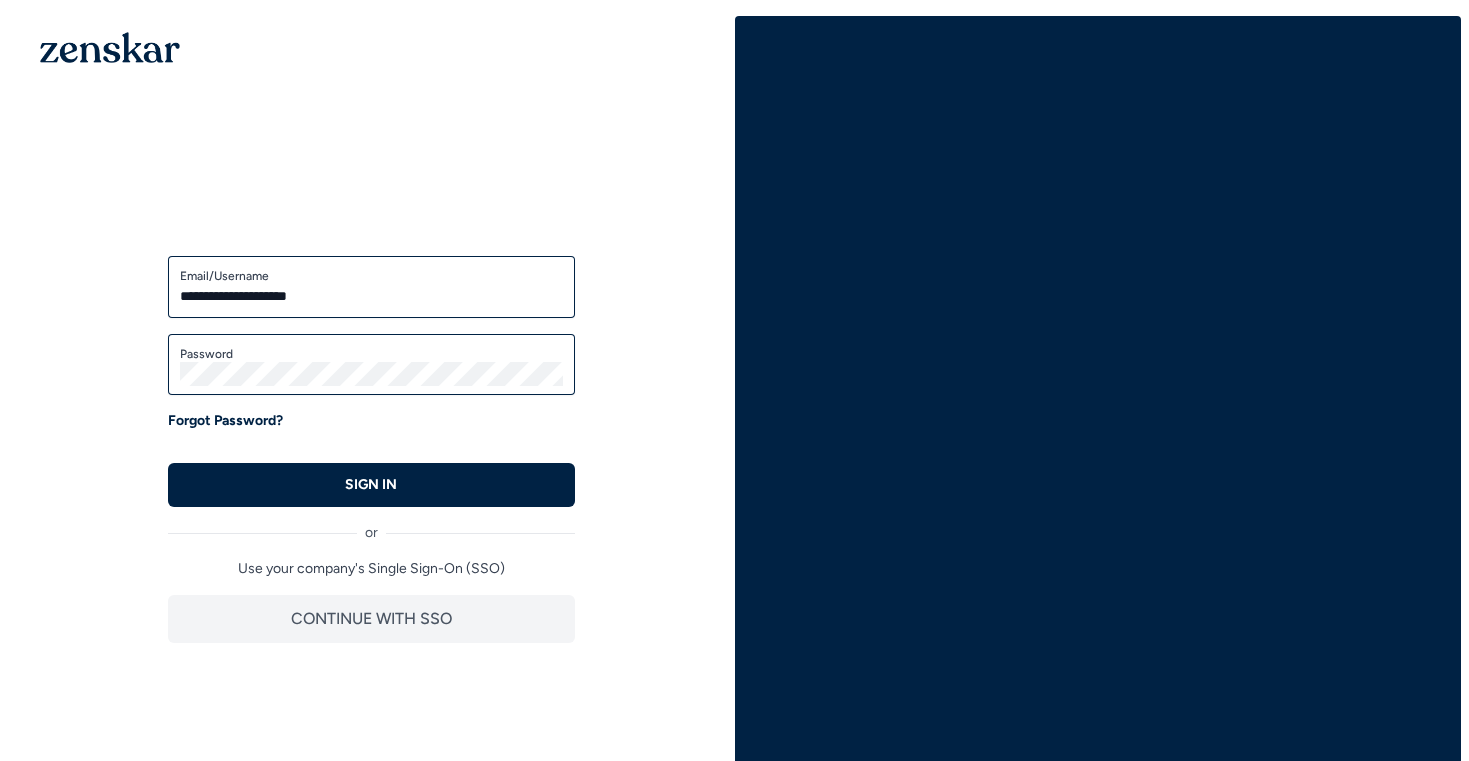 click on "**********" at bounding box center (371, 381) 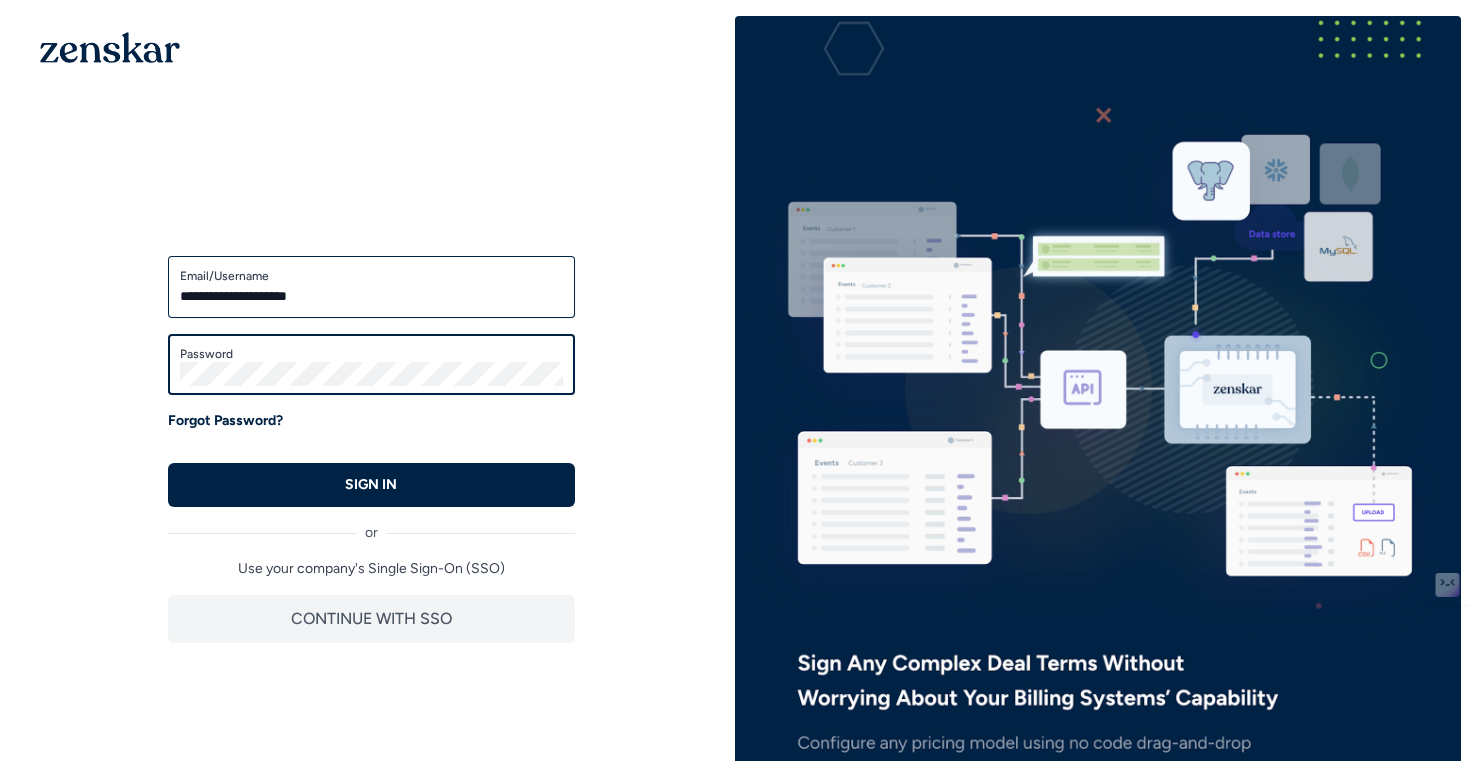 click on "SIGN IN" at bounding box center [371, 485] 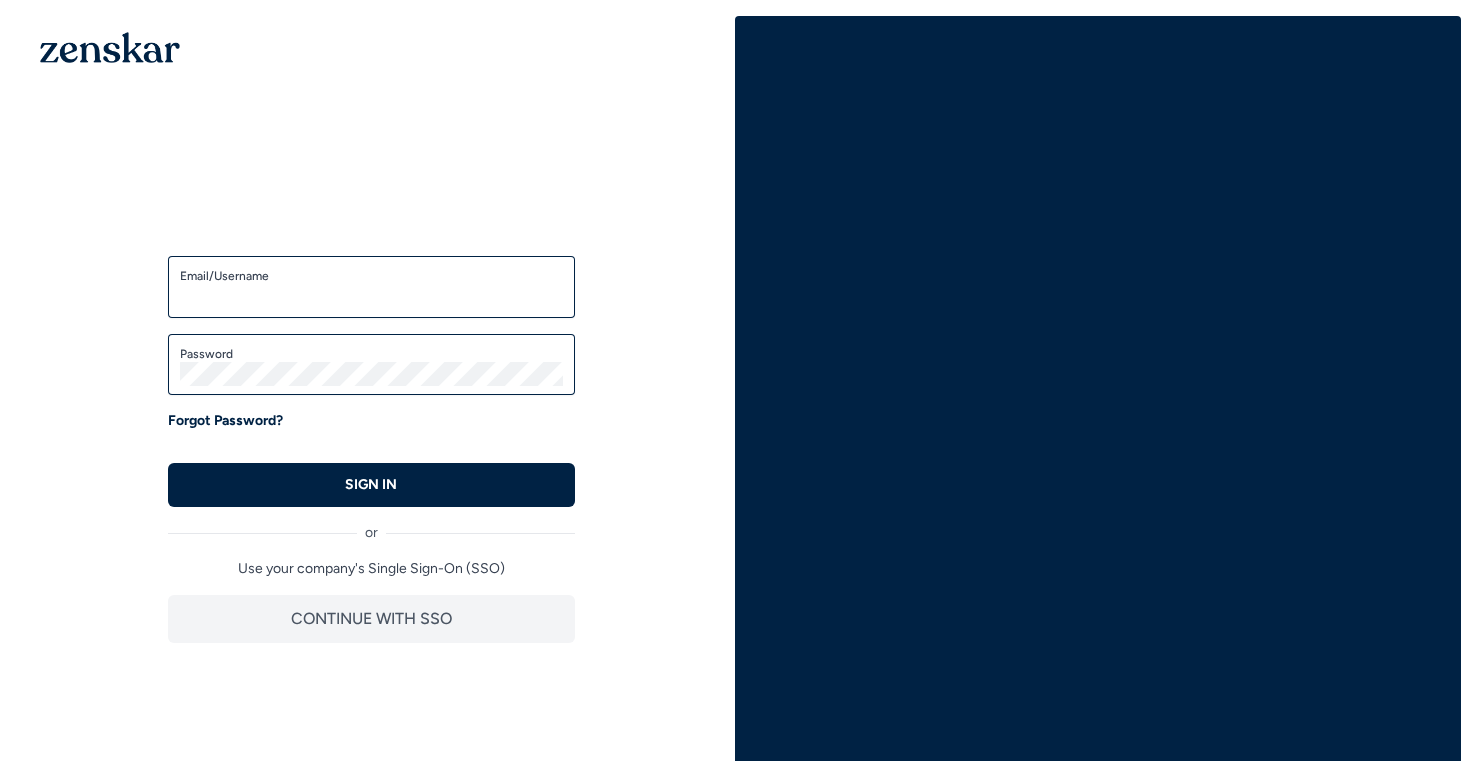 scroll, scrollTop: 0, scrollLeft: 0, axis: both 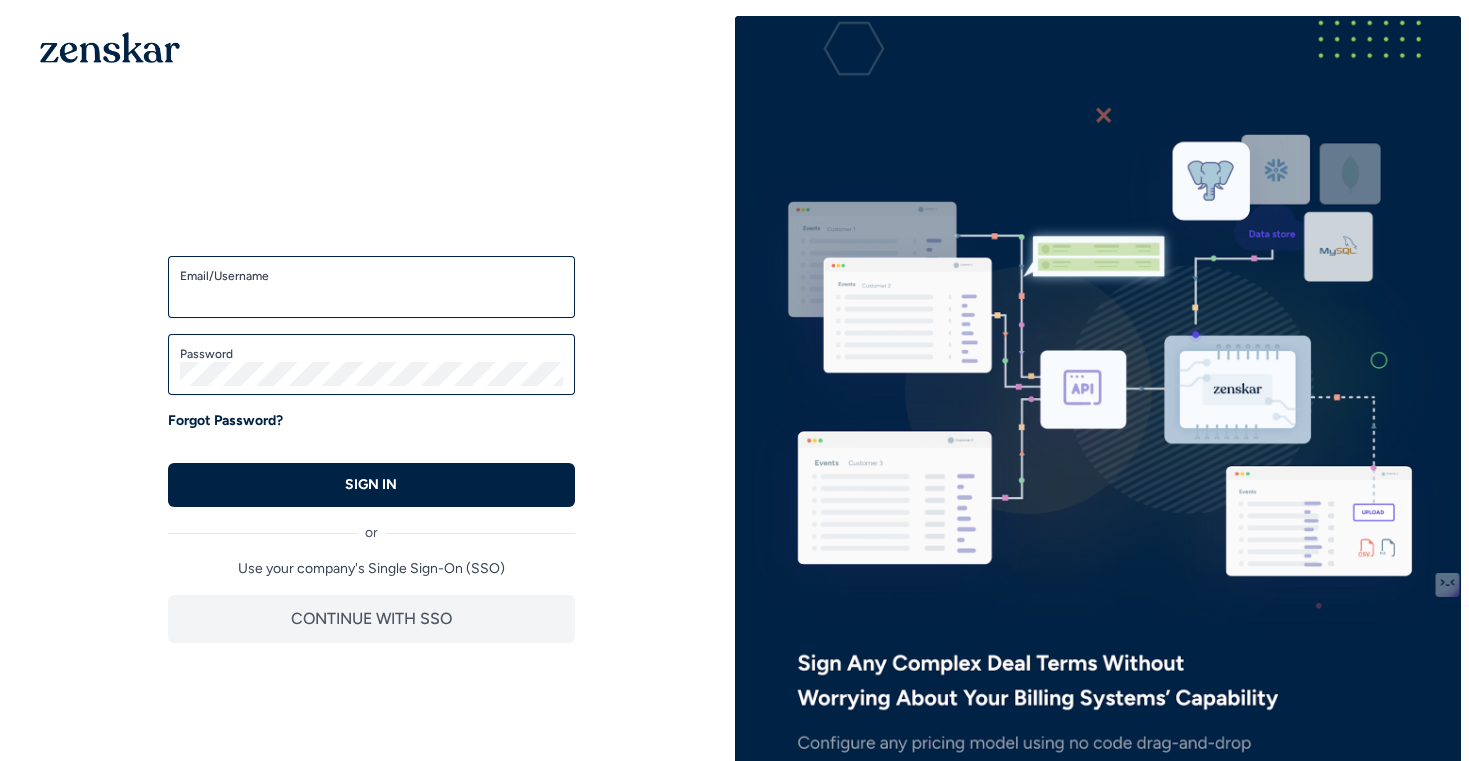click on "Email/Username" at bounding box center (371, 287) 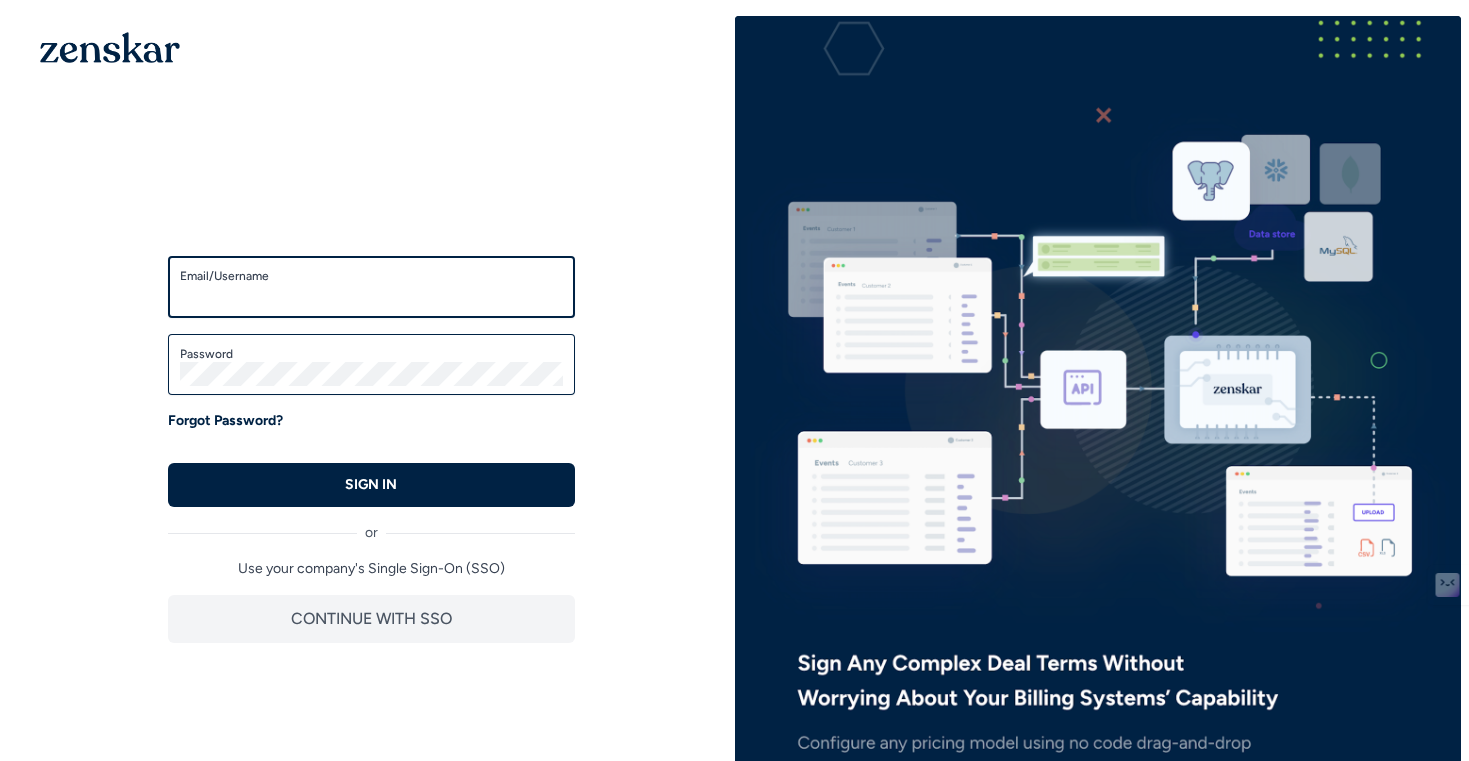 click on "Email/Username" at bounding box center [371, 296] 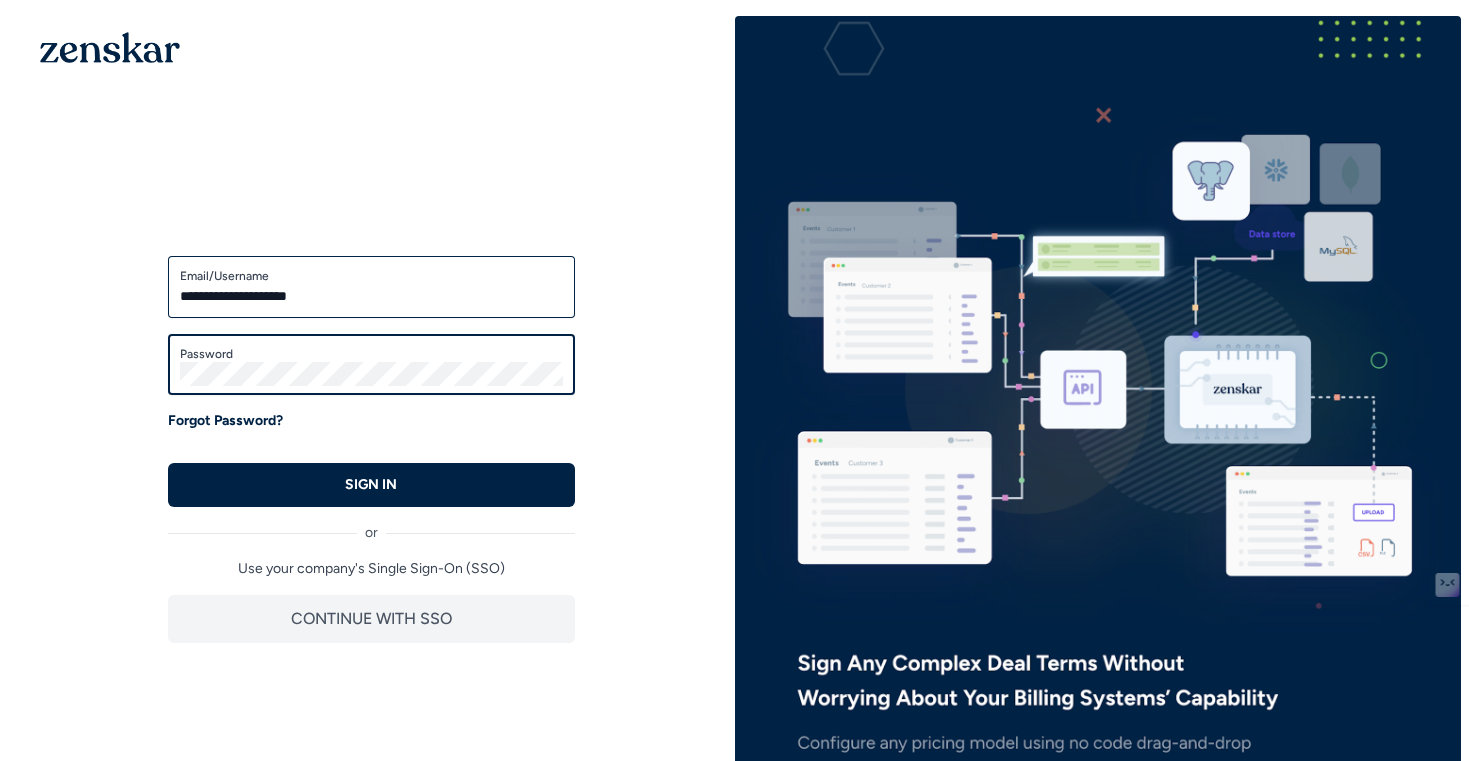 click on "SIGN IN" at bounding box center (371, 485) 